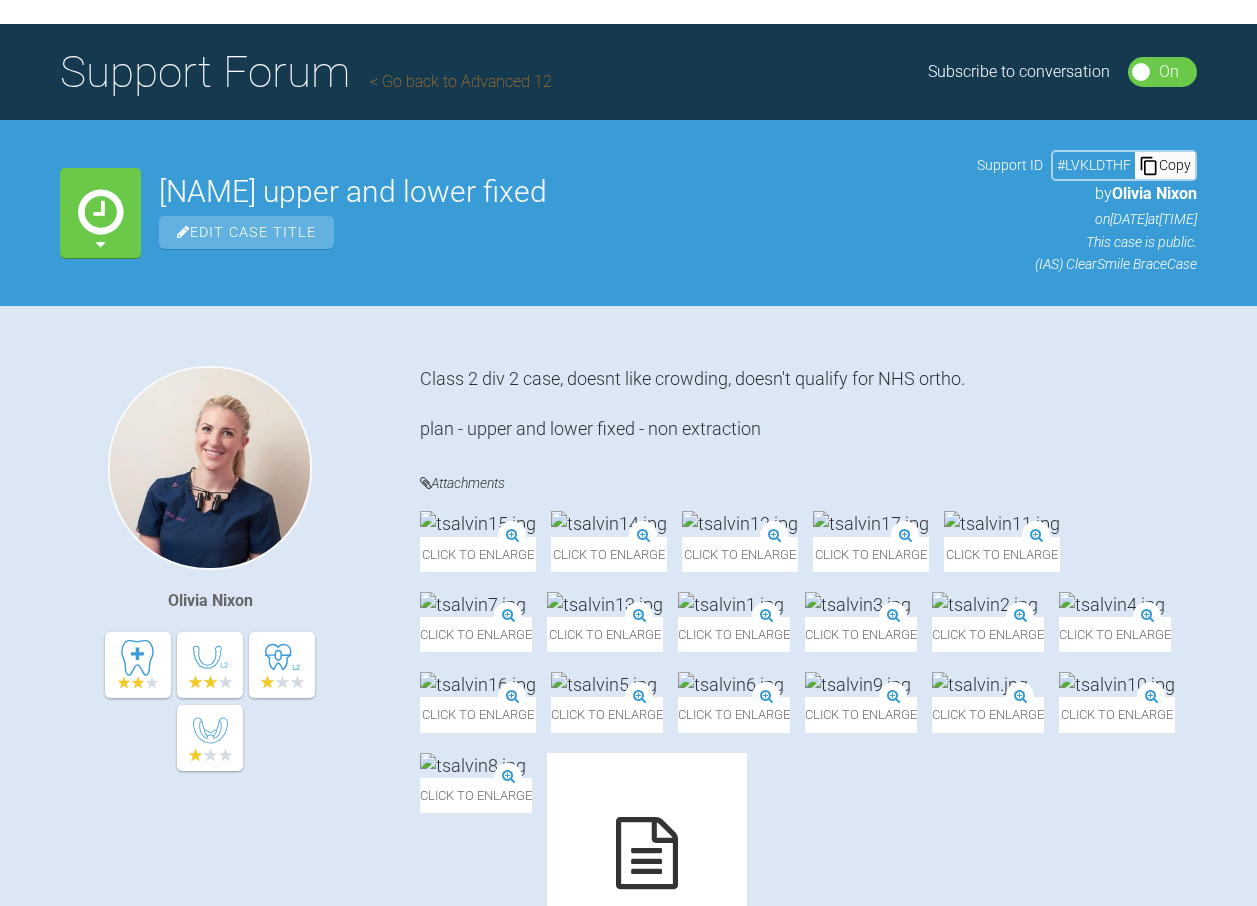 scroll, scrollTop: 0, scrollLeft: 0, axis: both 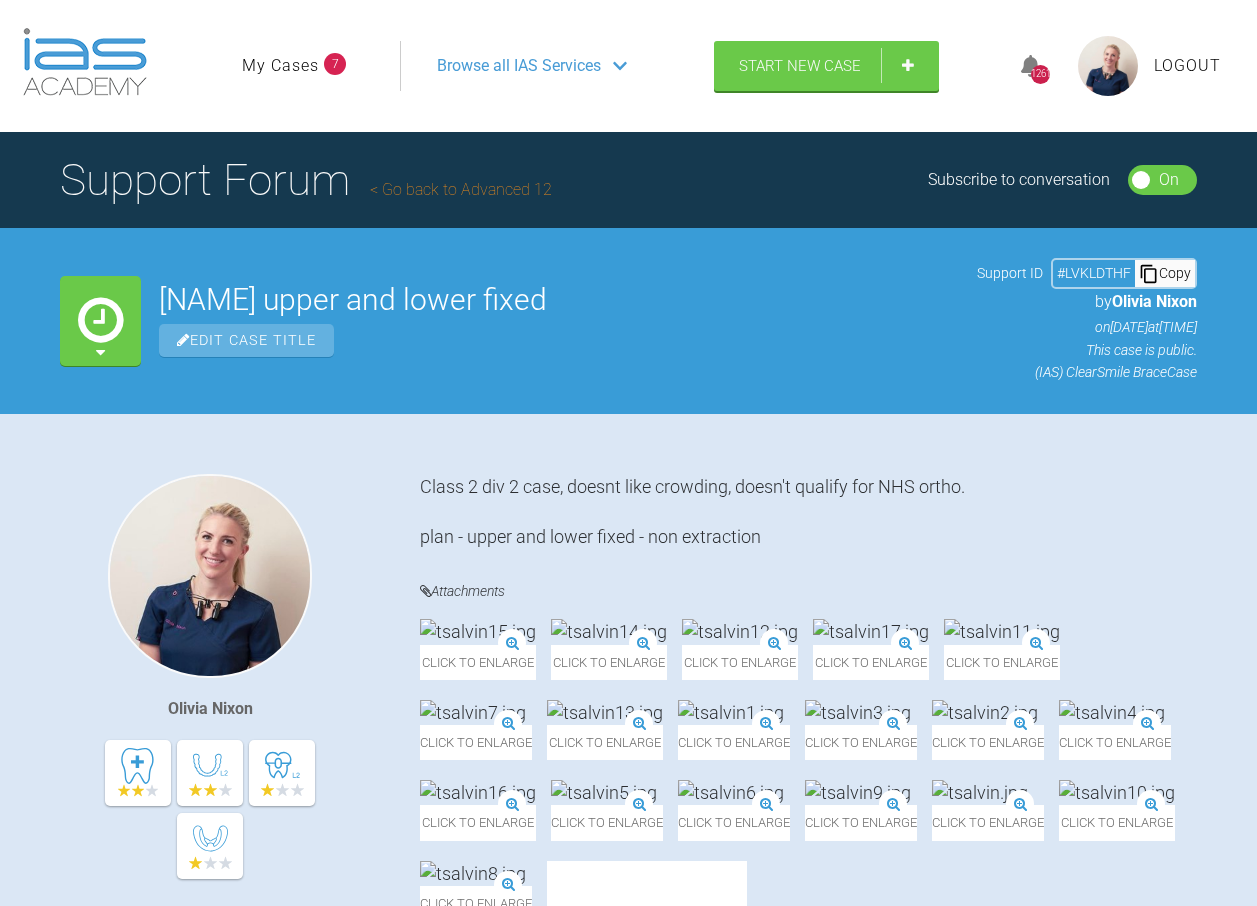 click on "Browse all IAS Services" at bounding box center (548, 66) 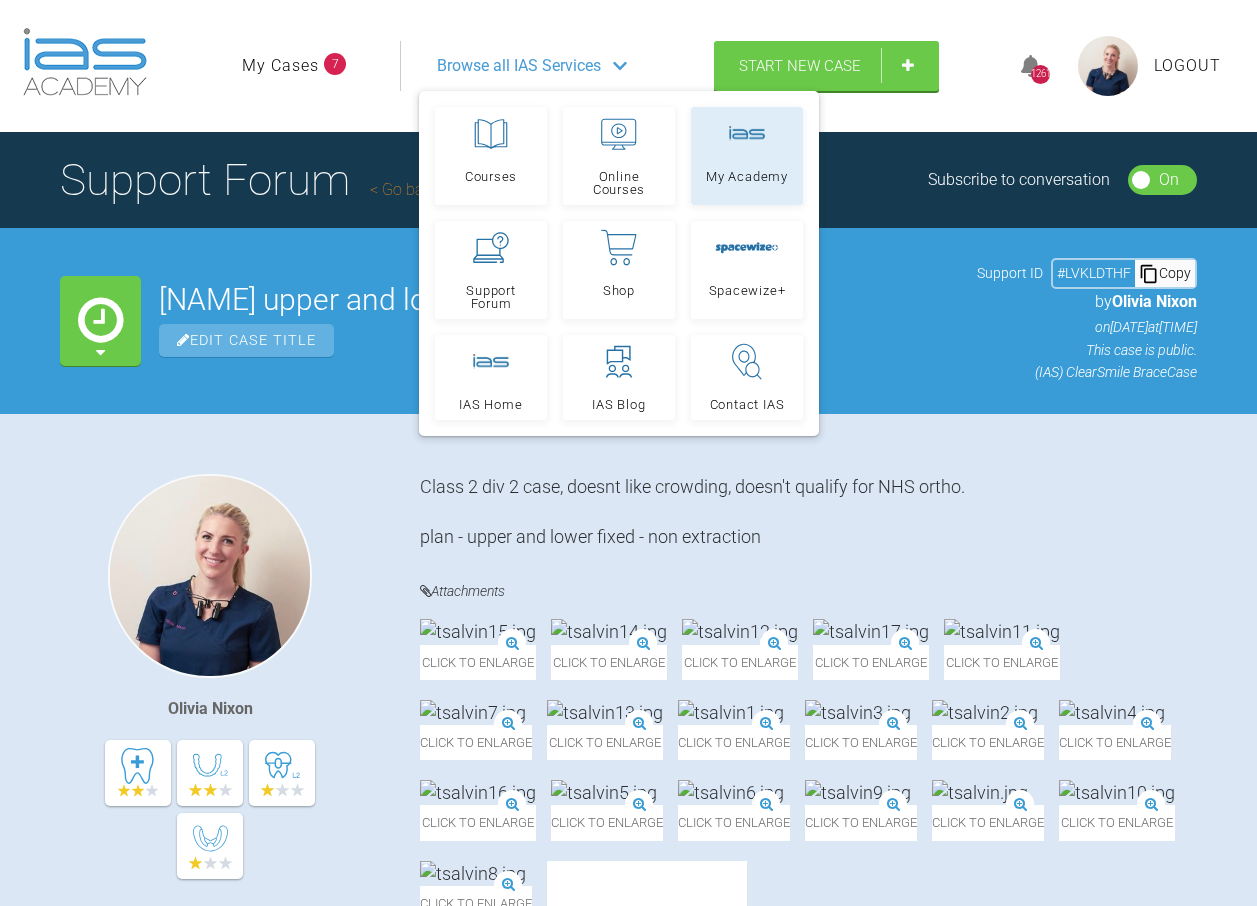 click on "My Academy" at bounding box center (747, 156) 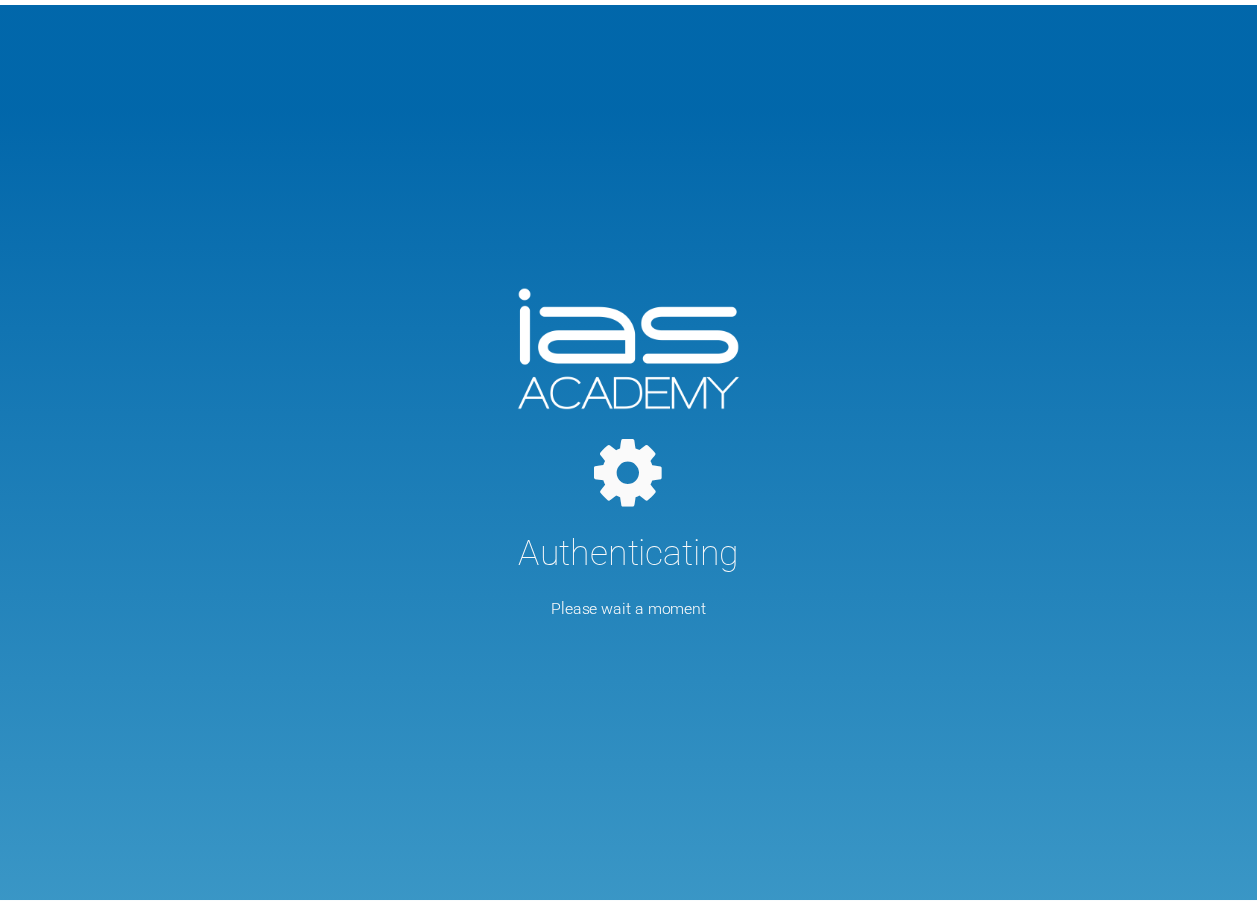 scroll, scrollTop: 0, scrollLeft: 0, axis: both 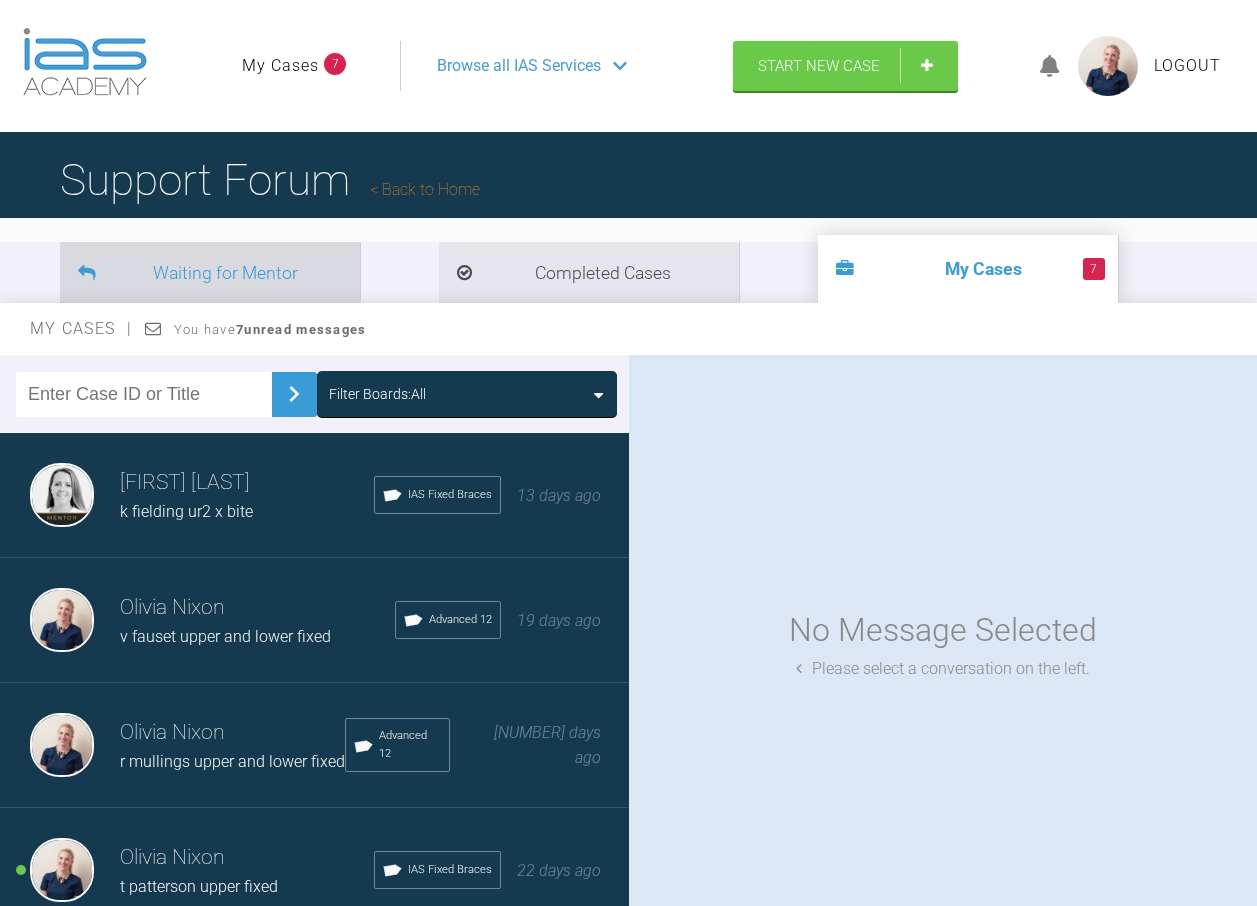 click on "Waiting for Mentor" at bounding box center [210, 272] 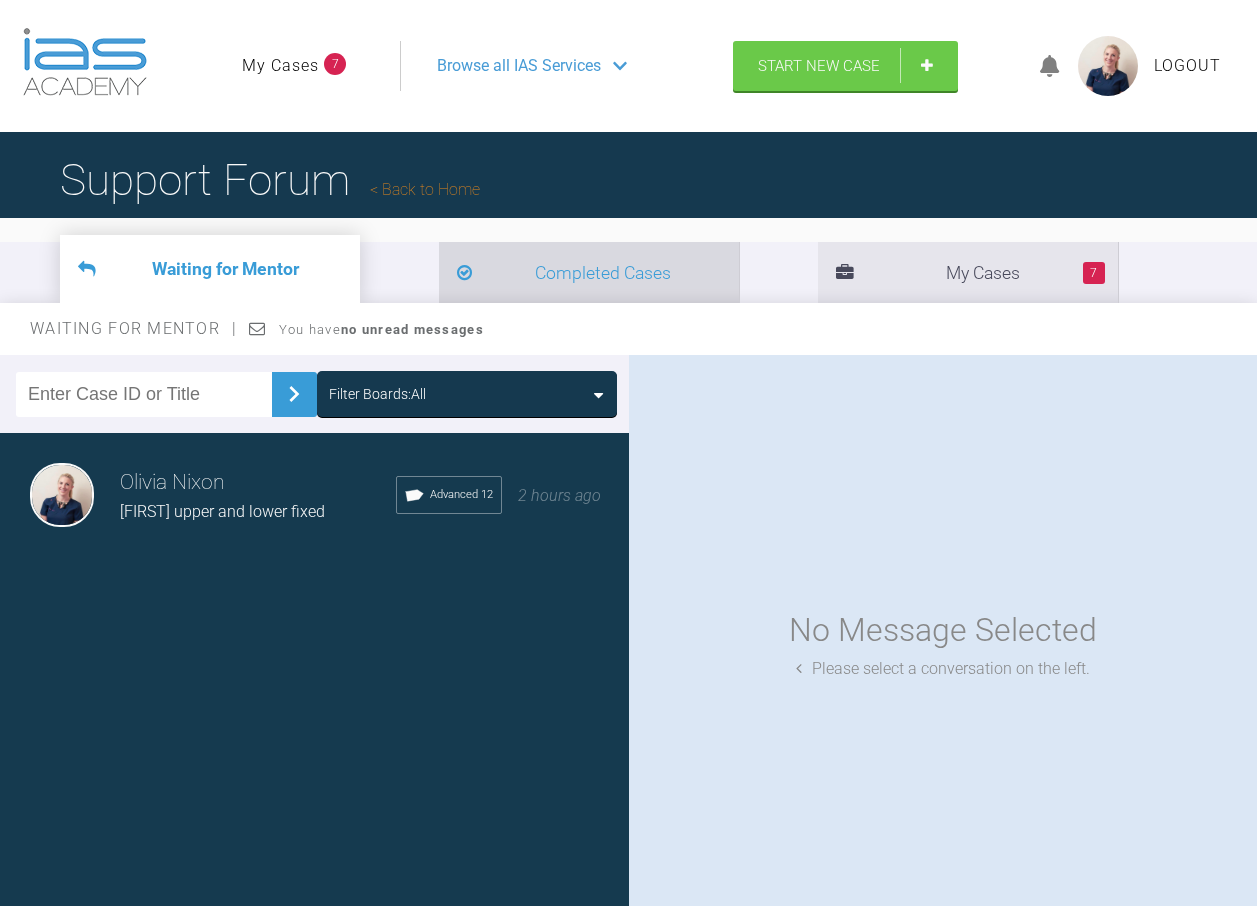 click on "Completed Cases" at bounding box center (589, 272) 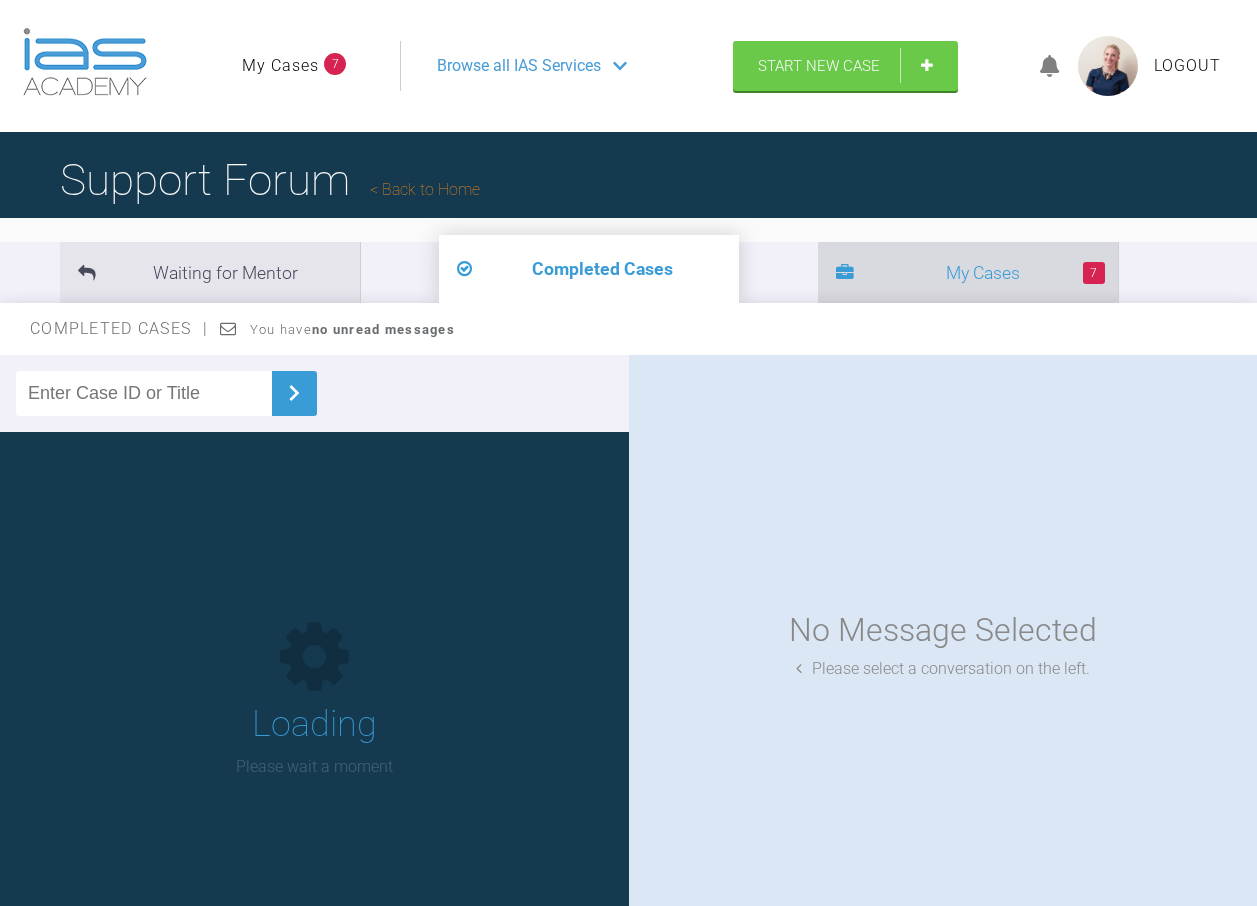click on "7 My Cases" at bounding box center [968, 272] 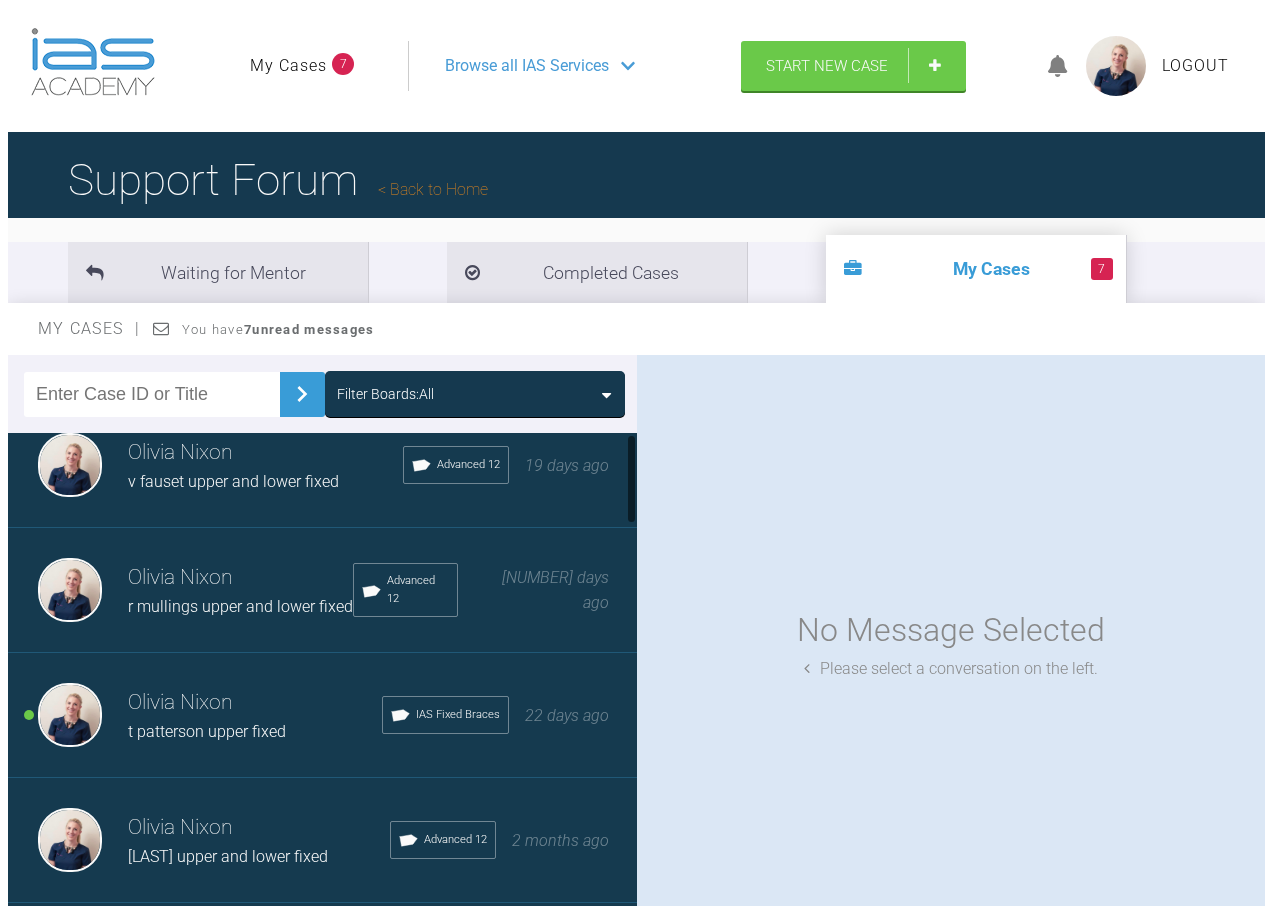 scroll, scrollTop: 0, scrollLeft: 0, axis: both 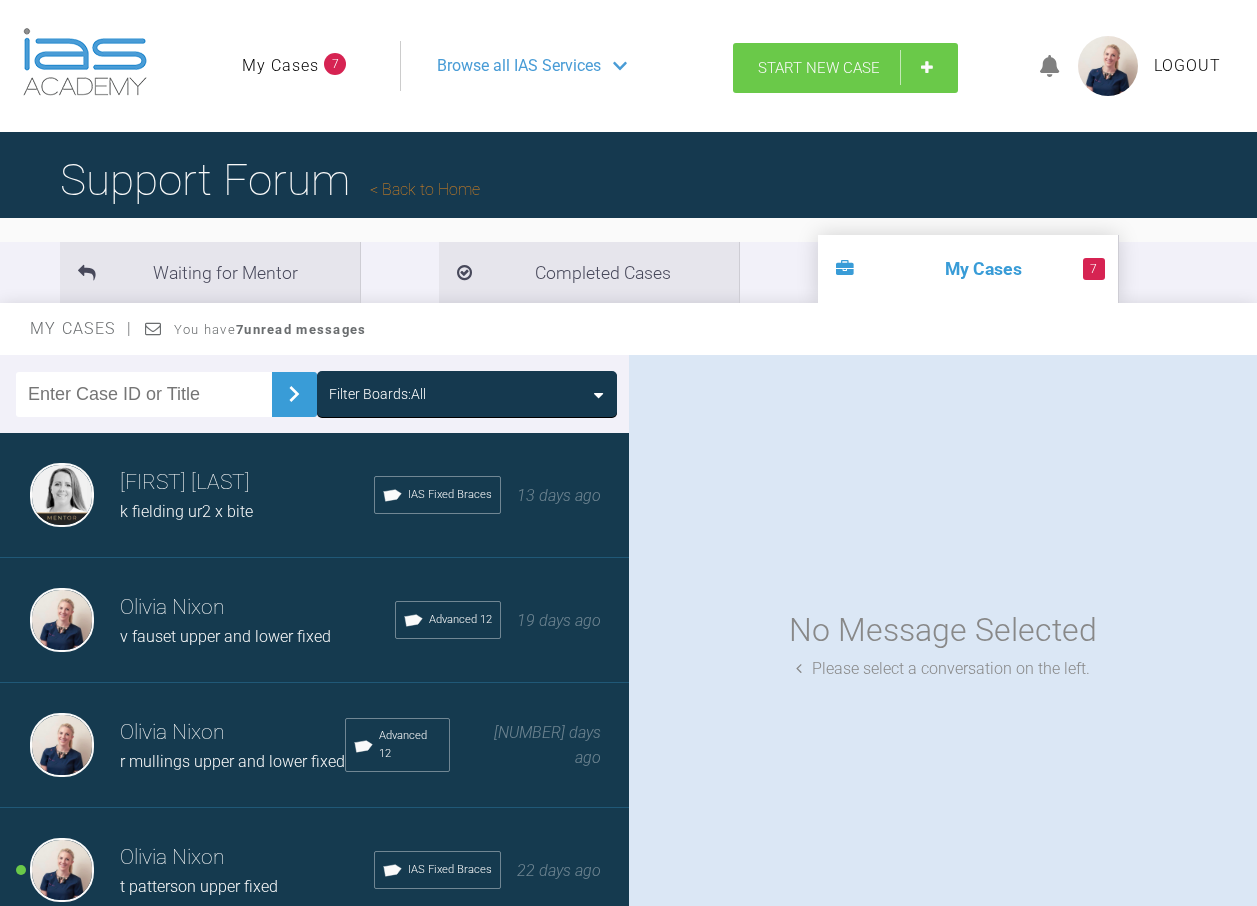 click on "Start New Case" at bounding box center [845, 68] 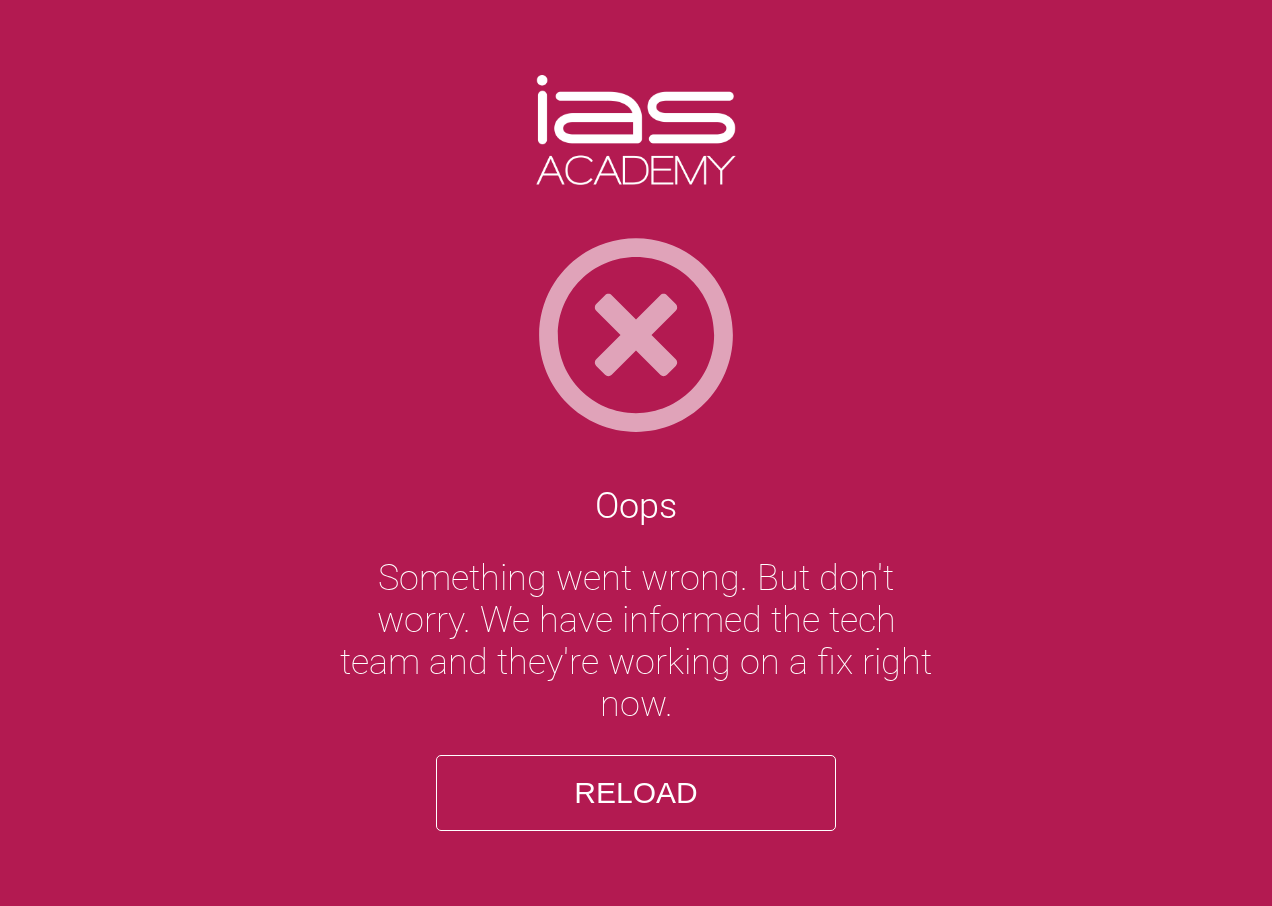 click on "Reload" at bounding box center [636, 793] 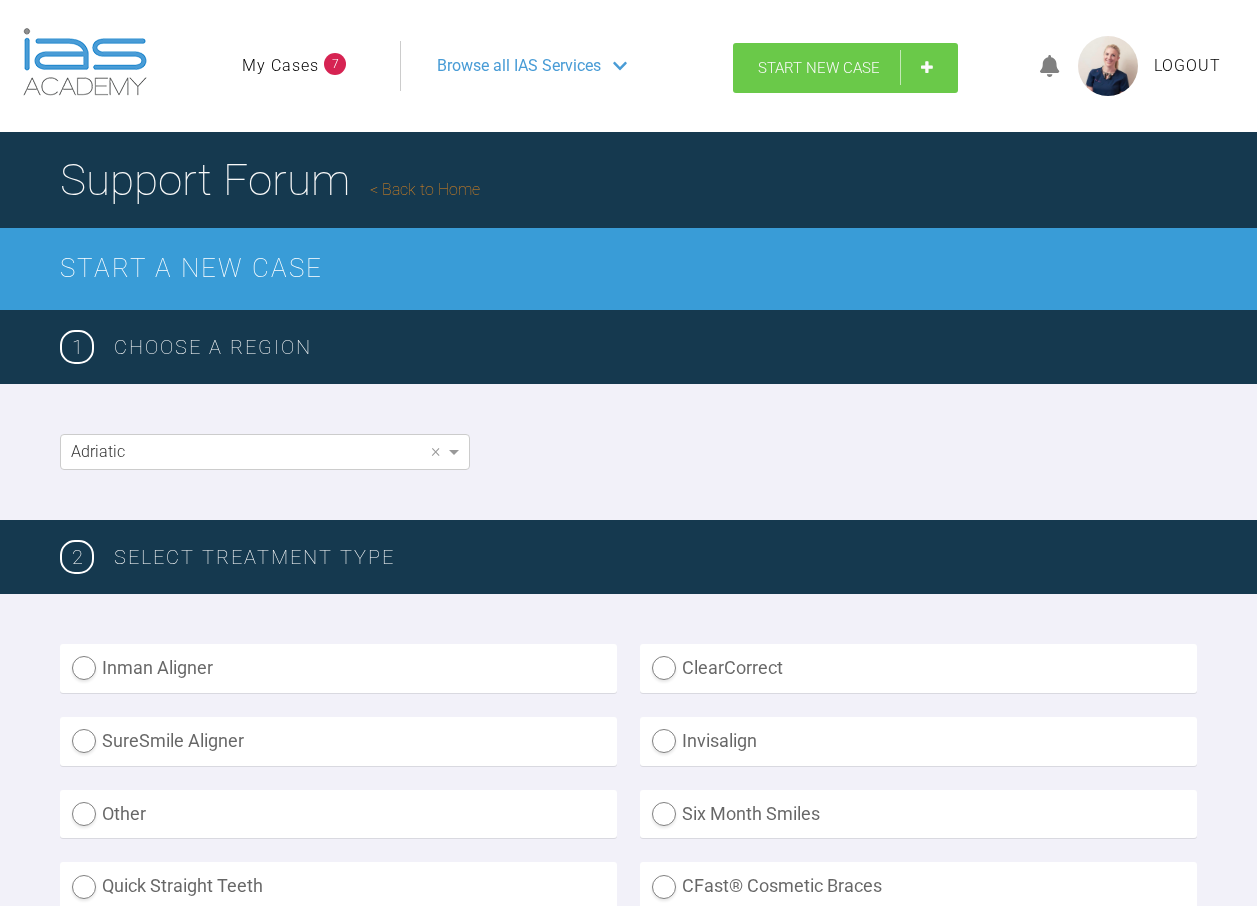 scroll, scrollTop: 0, scrollLeft: 0, axis: both 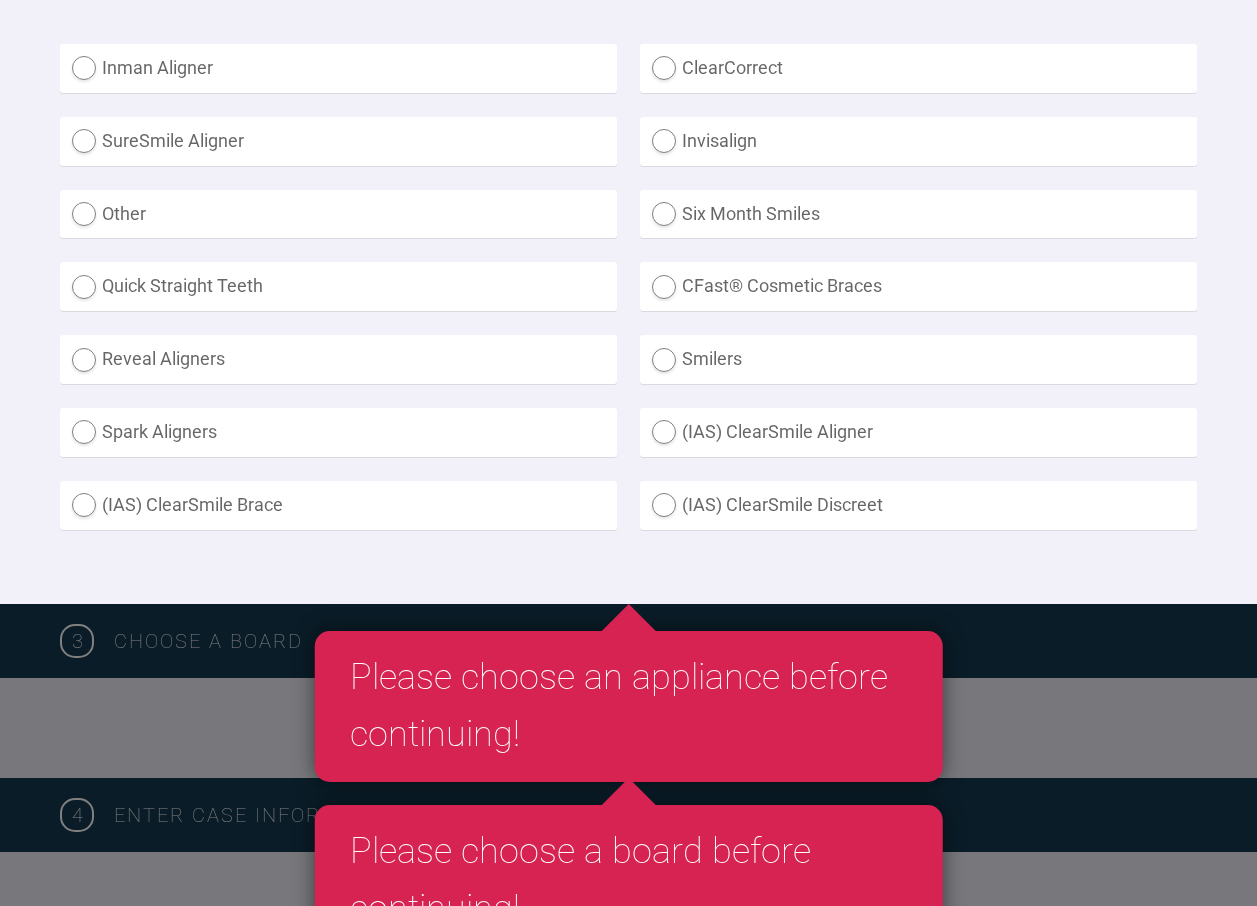 click on "(IAS) ClearSmile Brace" at bounding box center [338, 505] 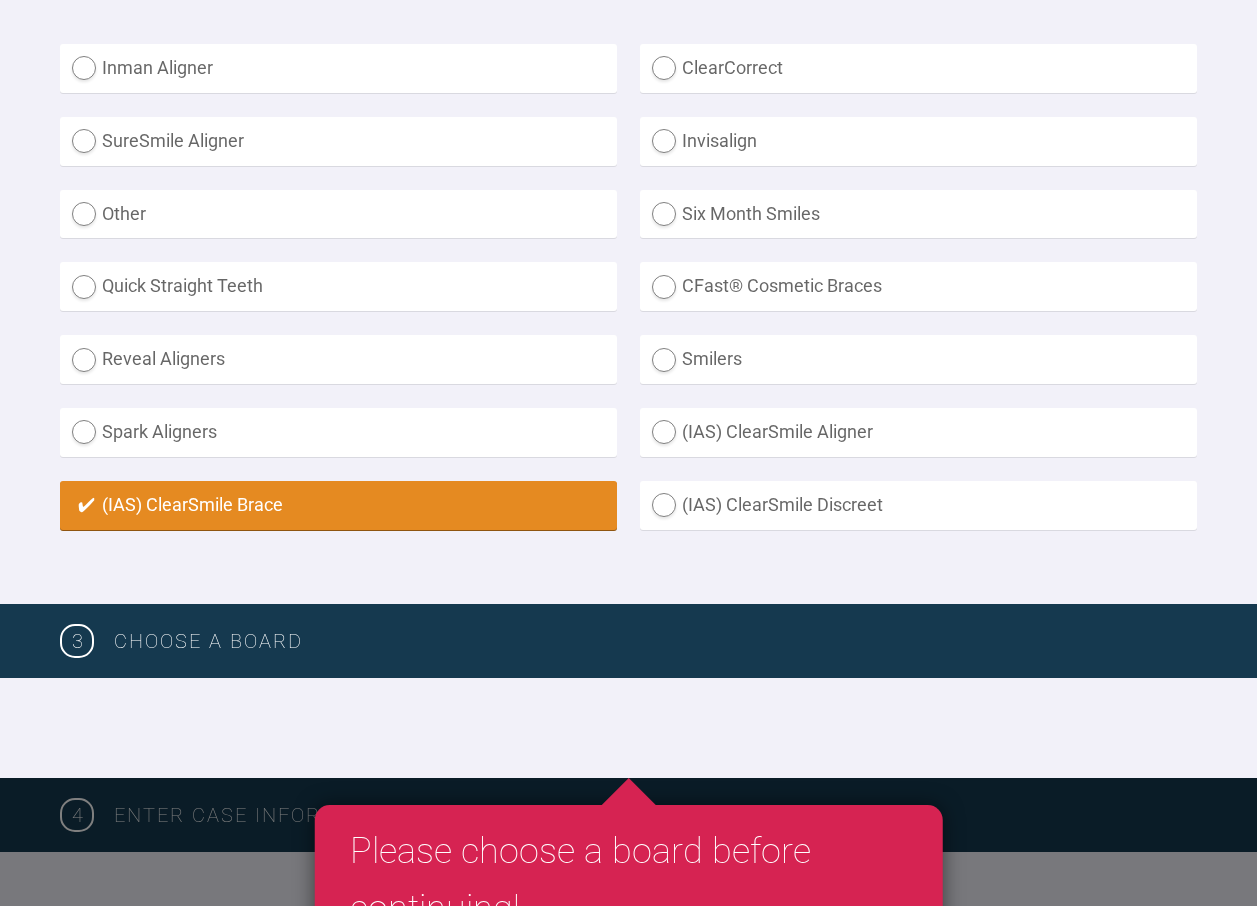 click on "Spark Aligners" at bounding box center [338, 432] 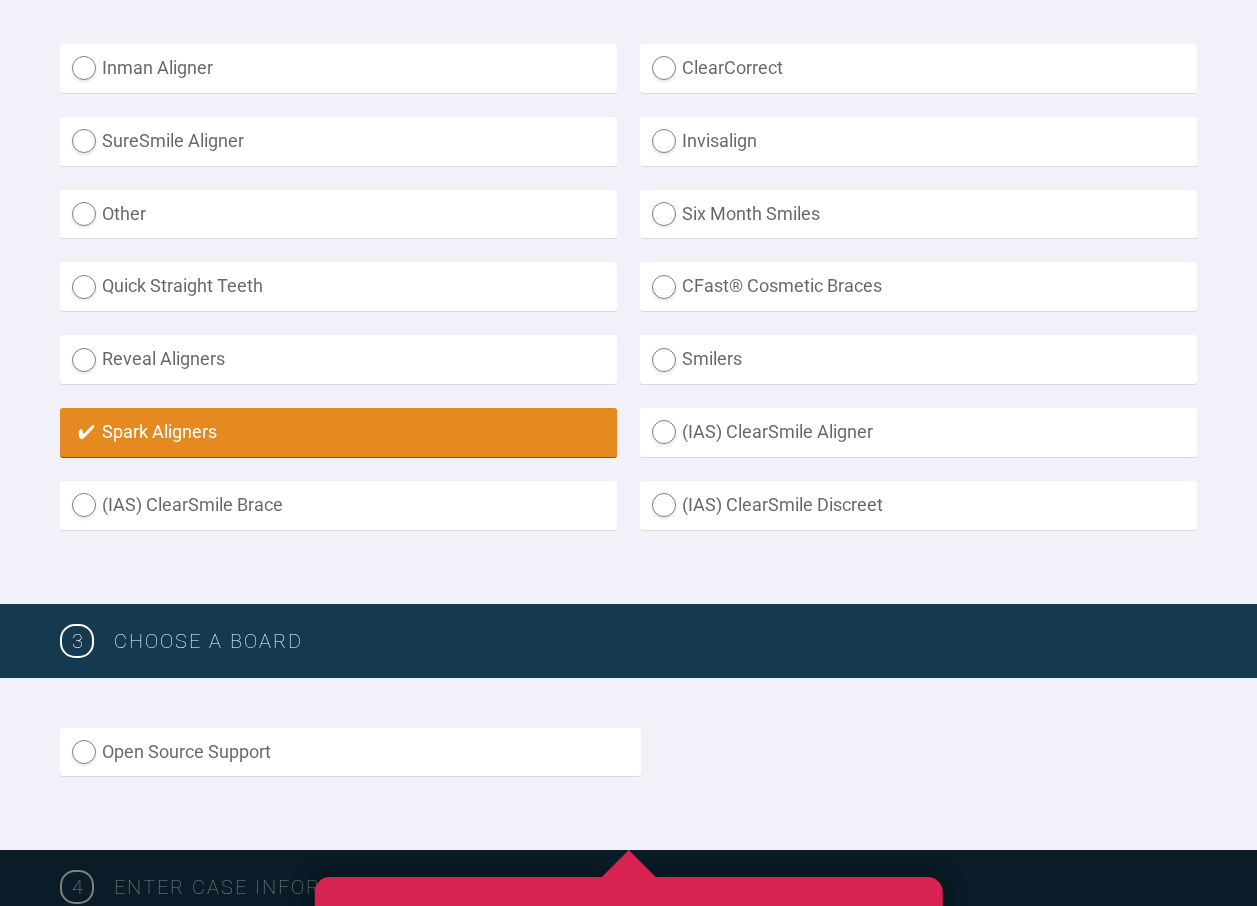 click on "(IAS) ClearSmile Brace" at bounding box center (338, 505) 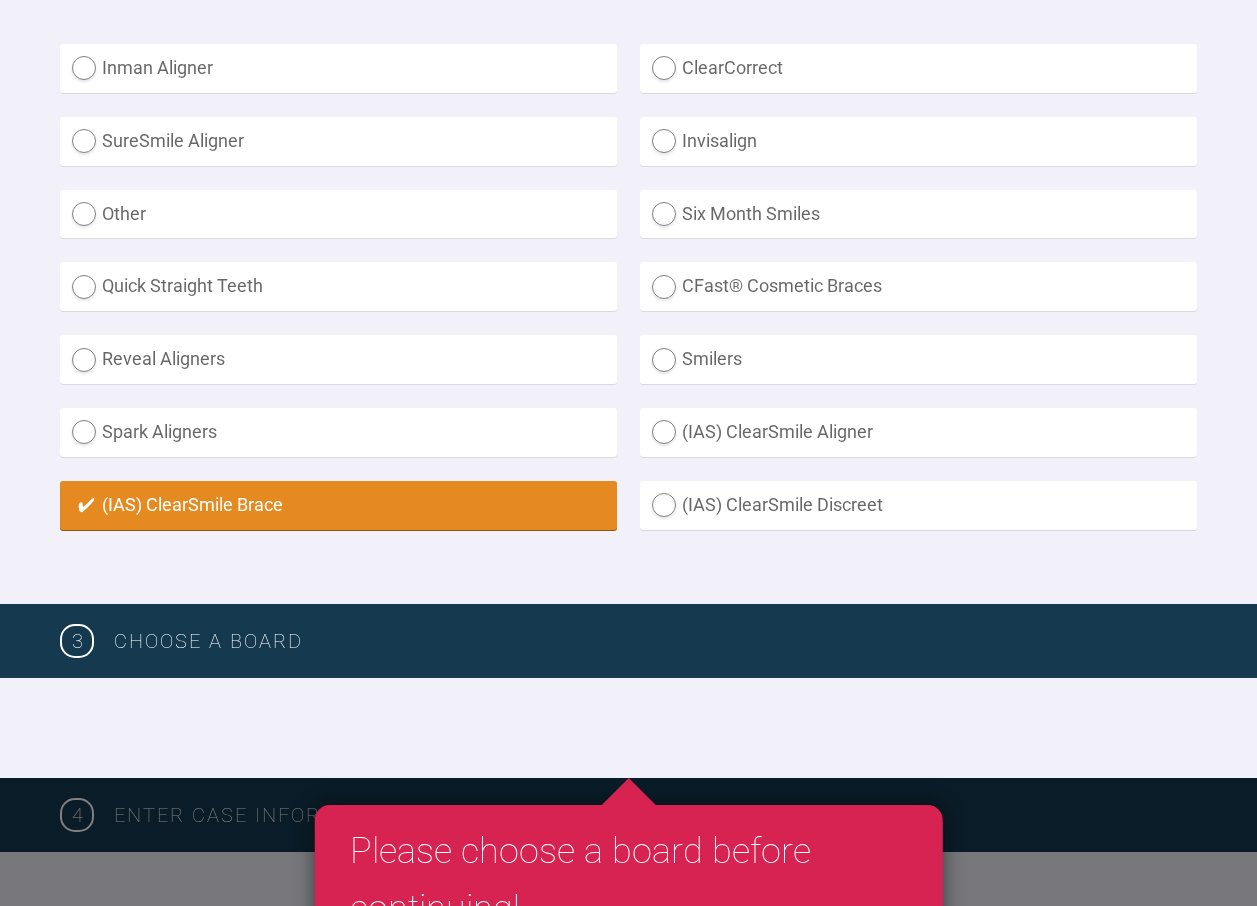 click on "Reveal Aligners" at bounding box center [338, 361] 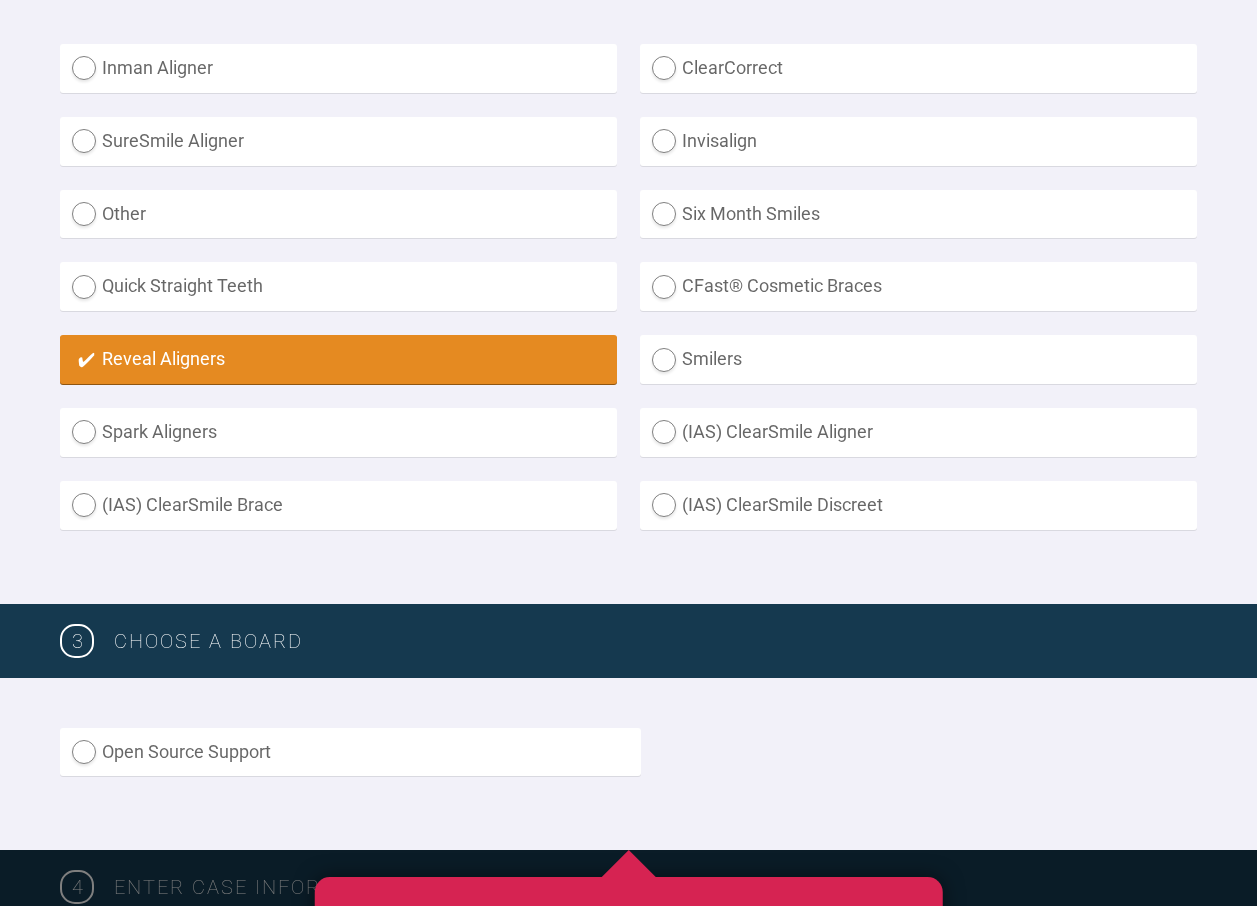click on "Quick Straight Teeth" at bounding box center [338, 286] 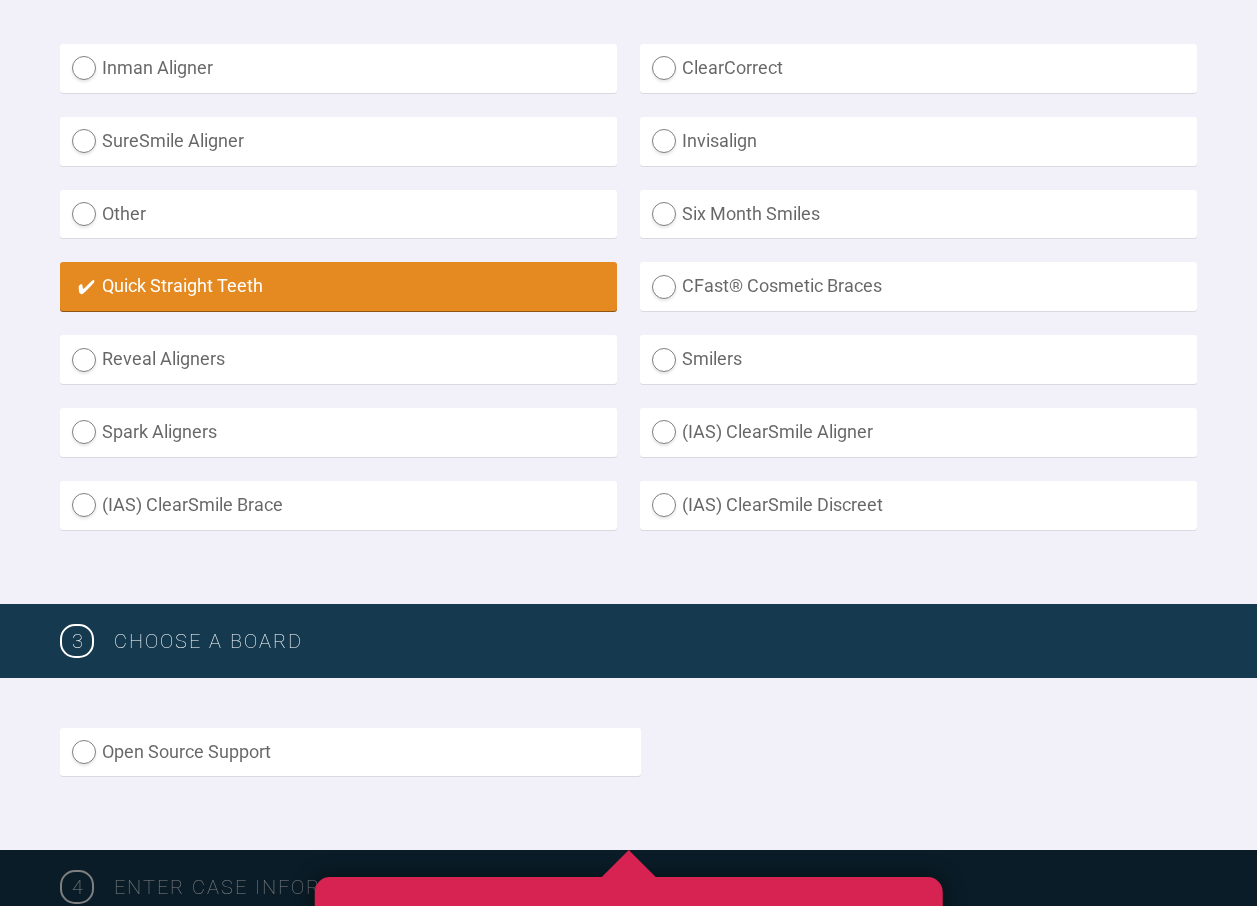 click on "(IAS) ClearSmile Brace" at bounding box center [338, 505] 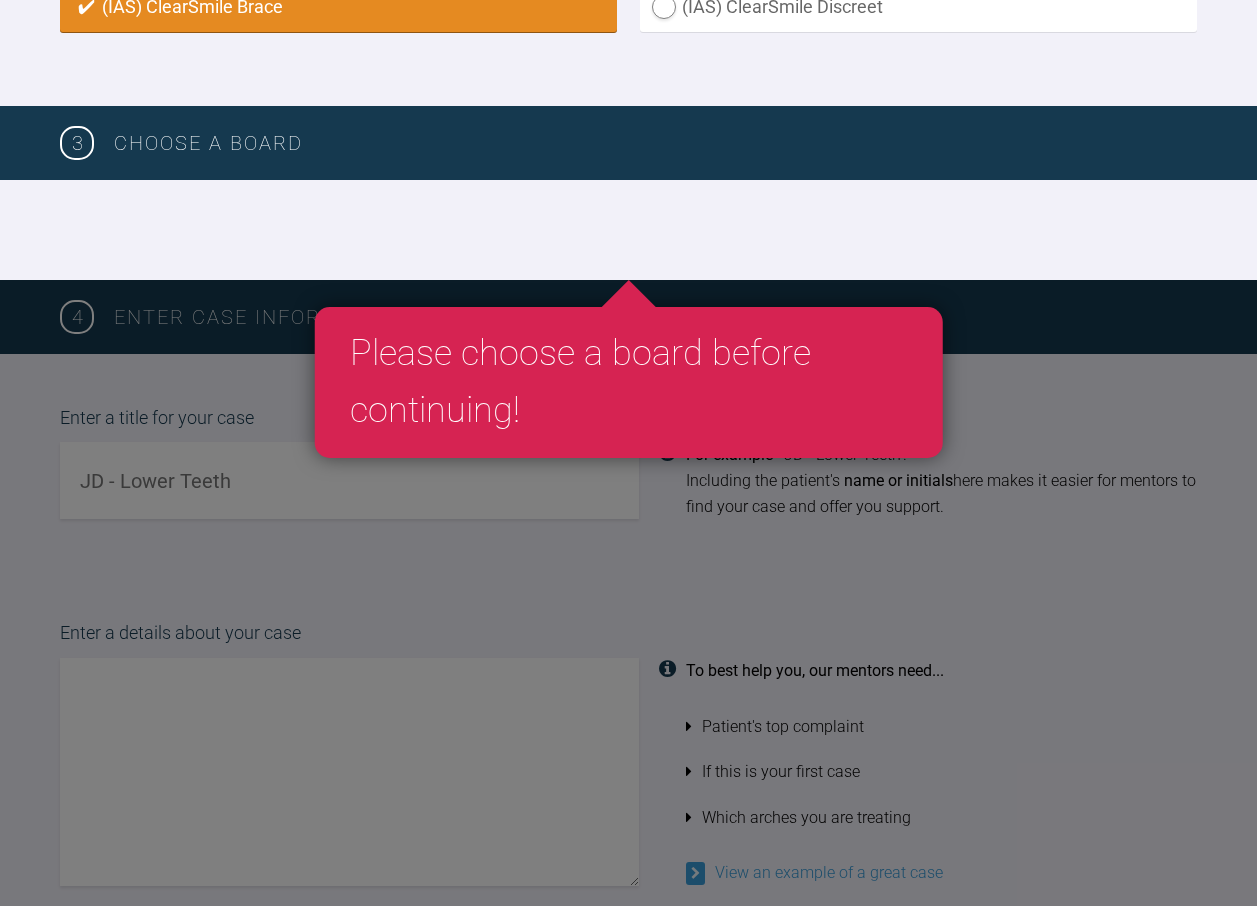 scroll, scrollTop: 1100, scrollLeft: 0, axis: vertical 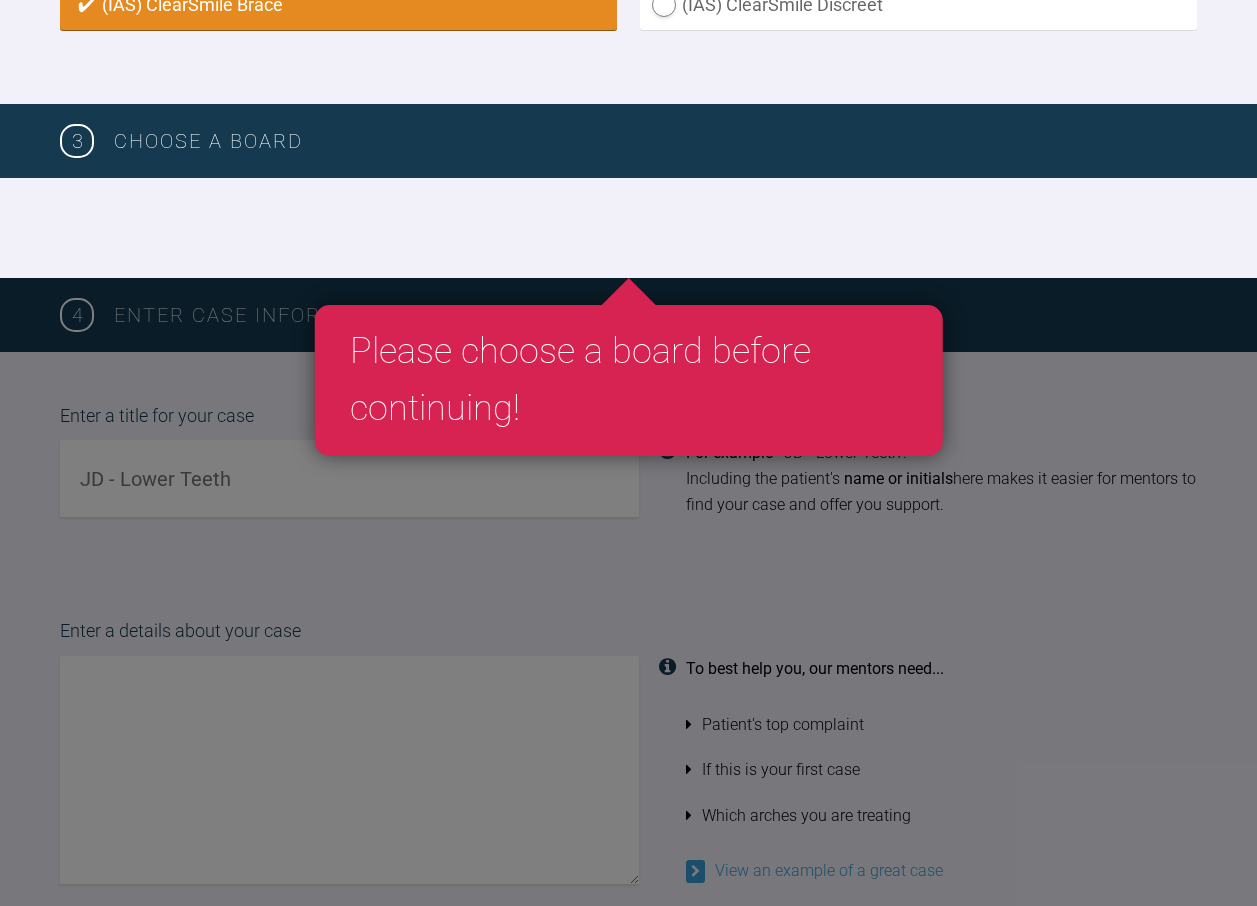 click at bounding box center (628, 228) 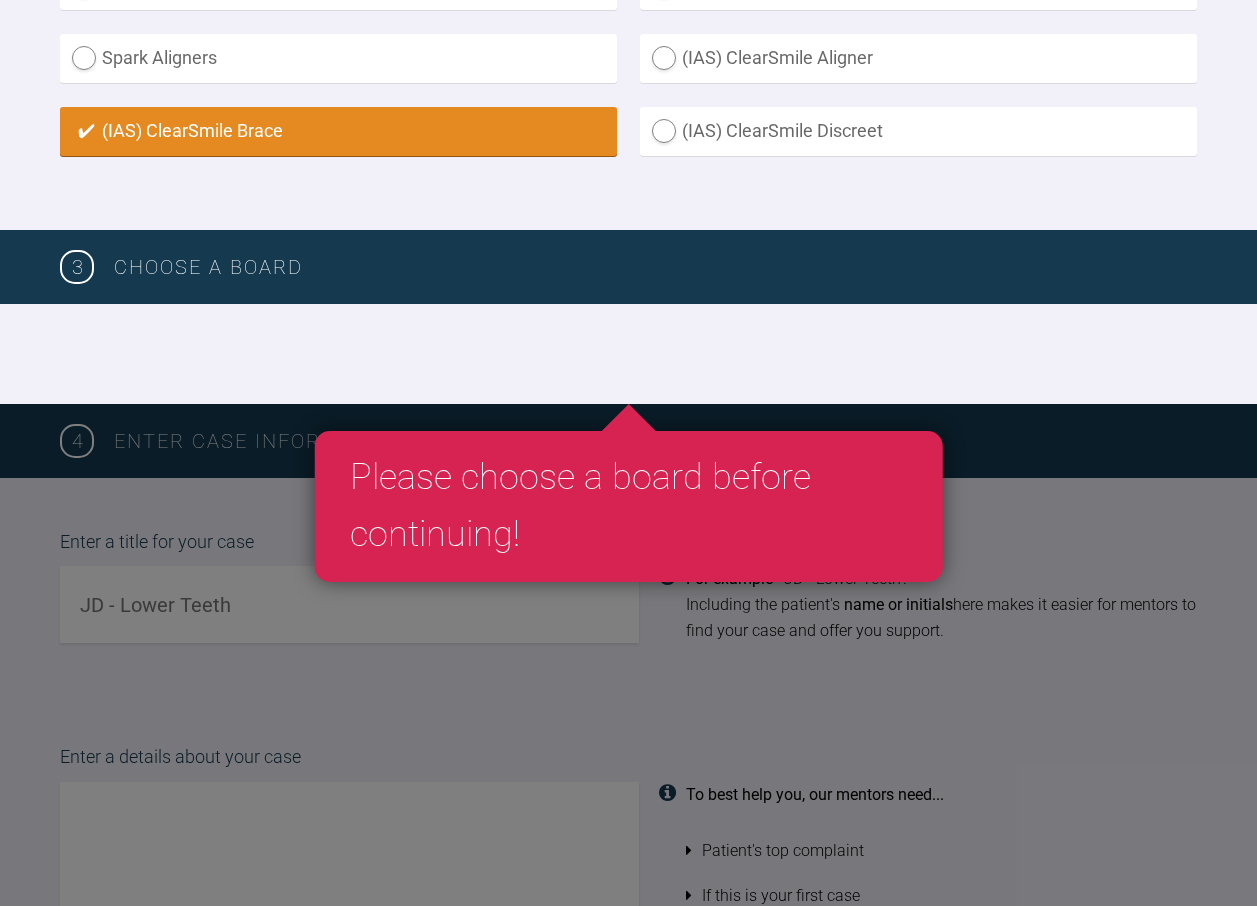 scroll, scrollTop: 900, scrollLeft: 0, axis: vertical 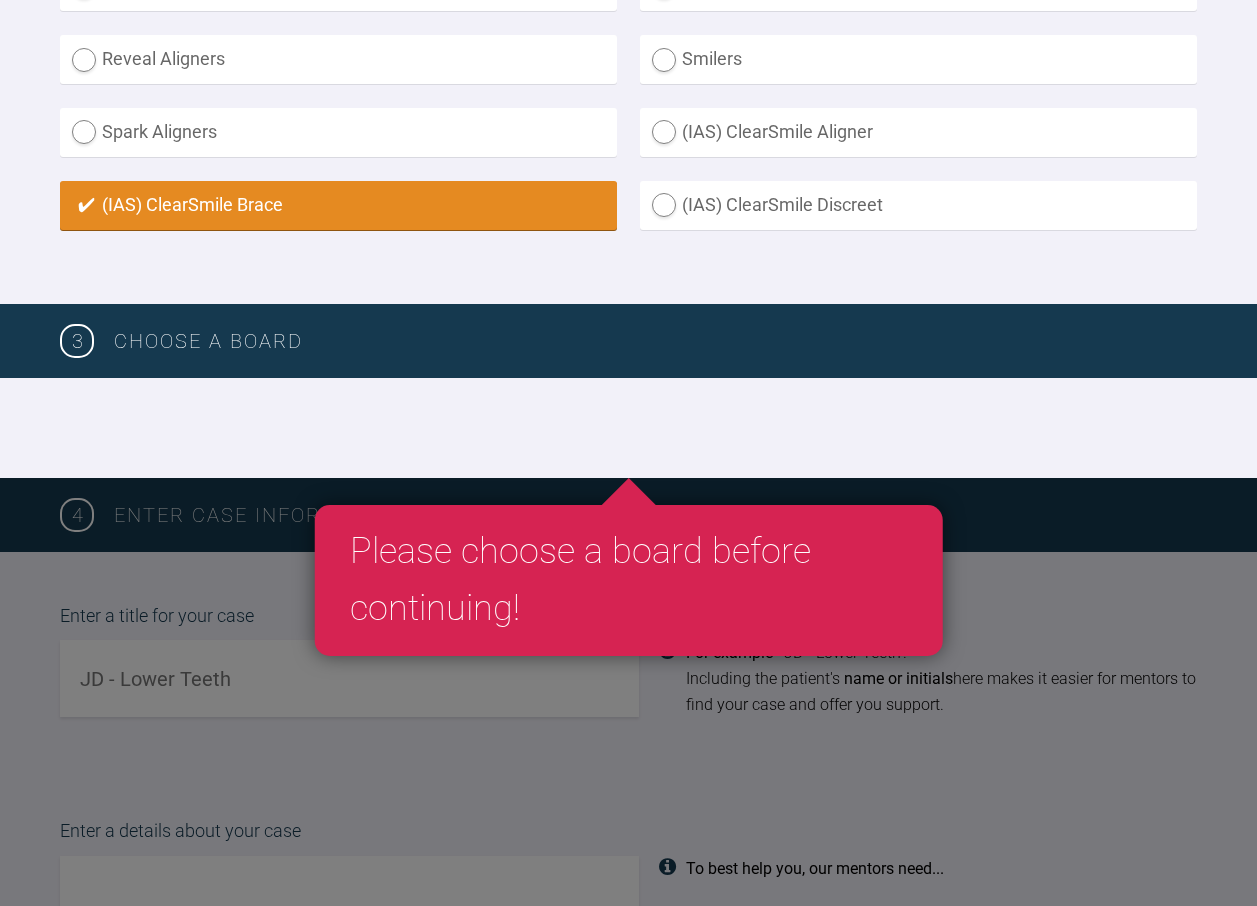 click on "(IAS) ClearSmile Discreet" at bounding box center [918, 205] 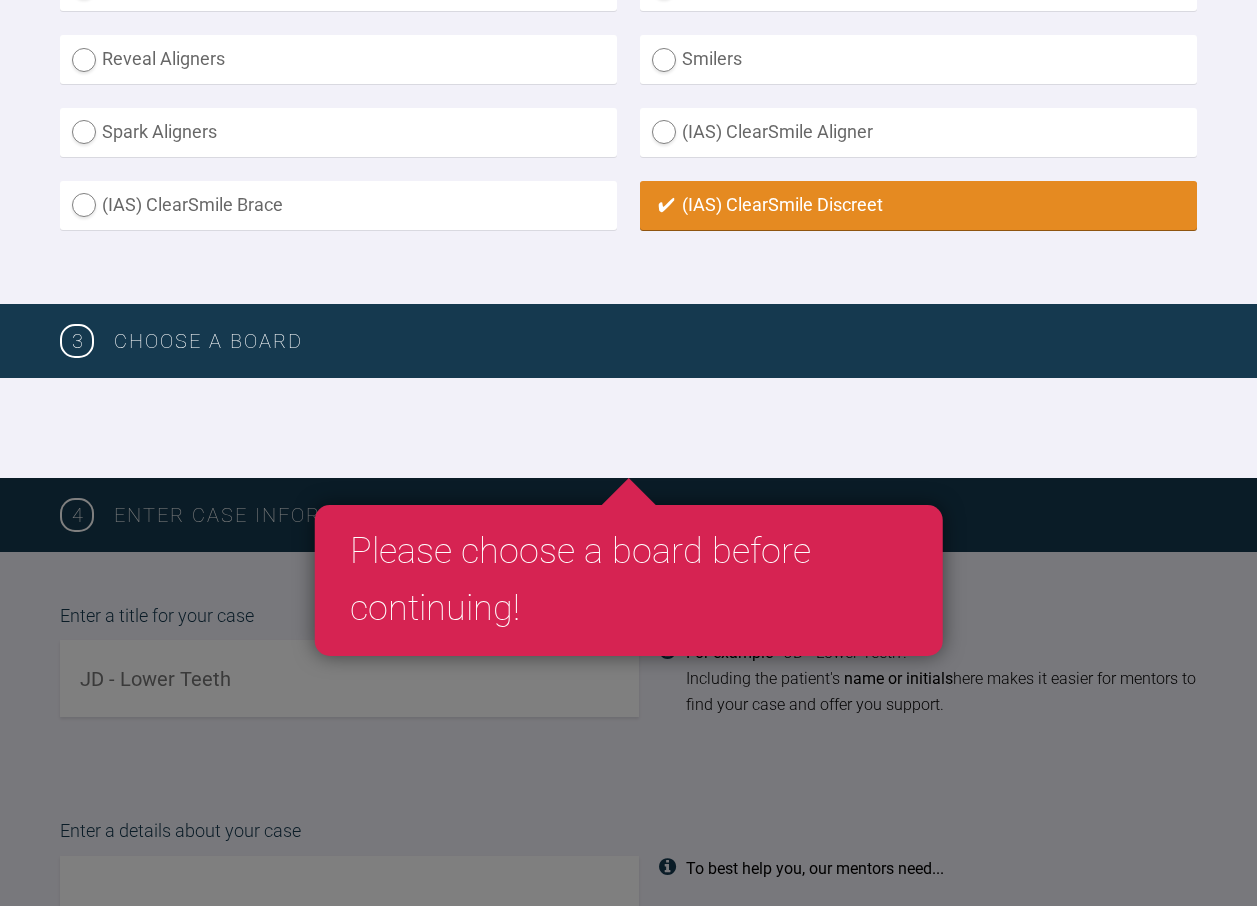 click on "(IAS) ClearSmile Aligner" at bounding box center [918, 132] 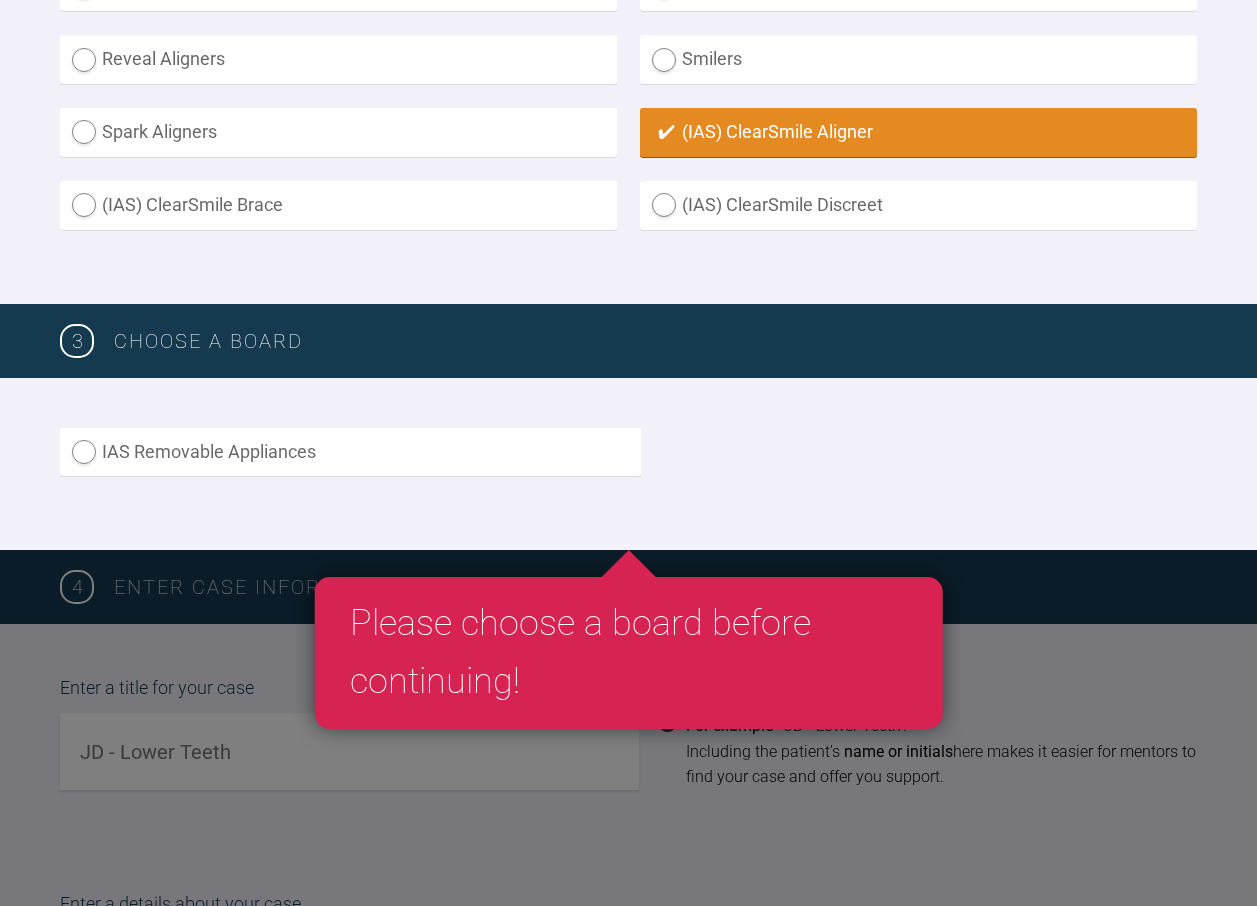 click on "(IAS) ClearSmile Brace" at bounding box center [338, 205] 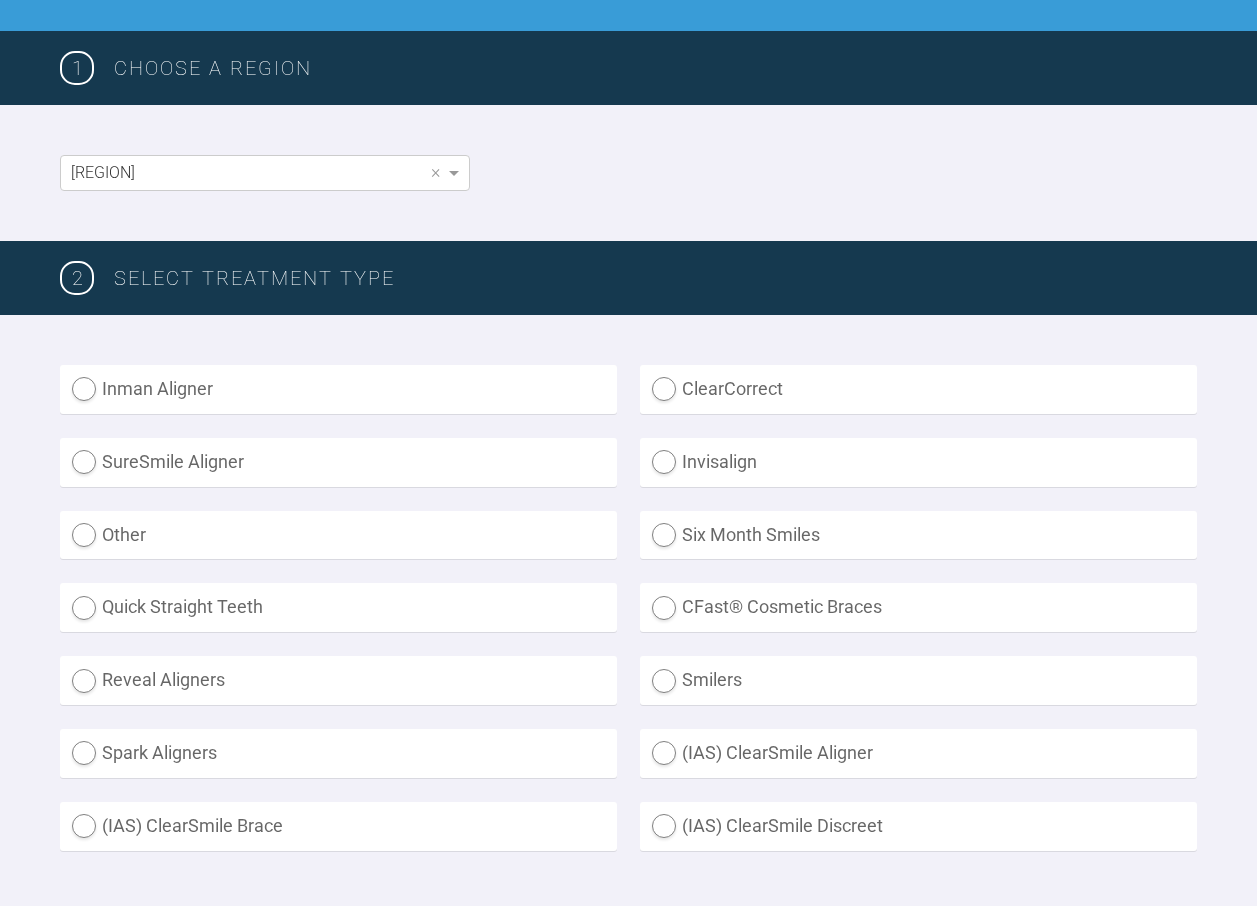 scroll, scrollTop: 600, scrollLeft: 0, axis: vertical 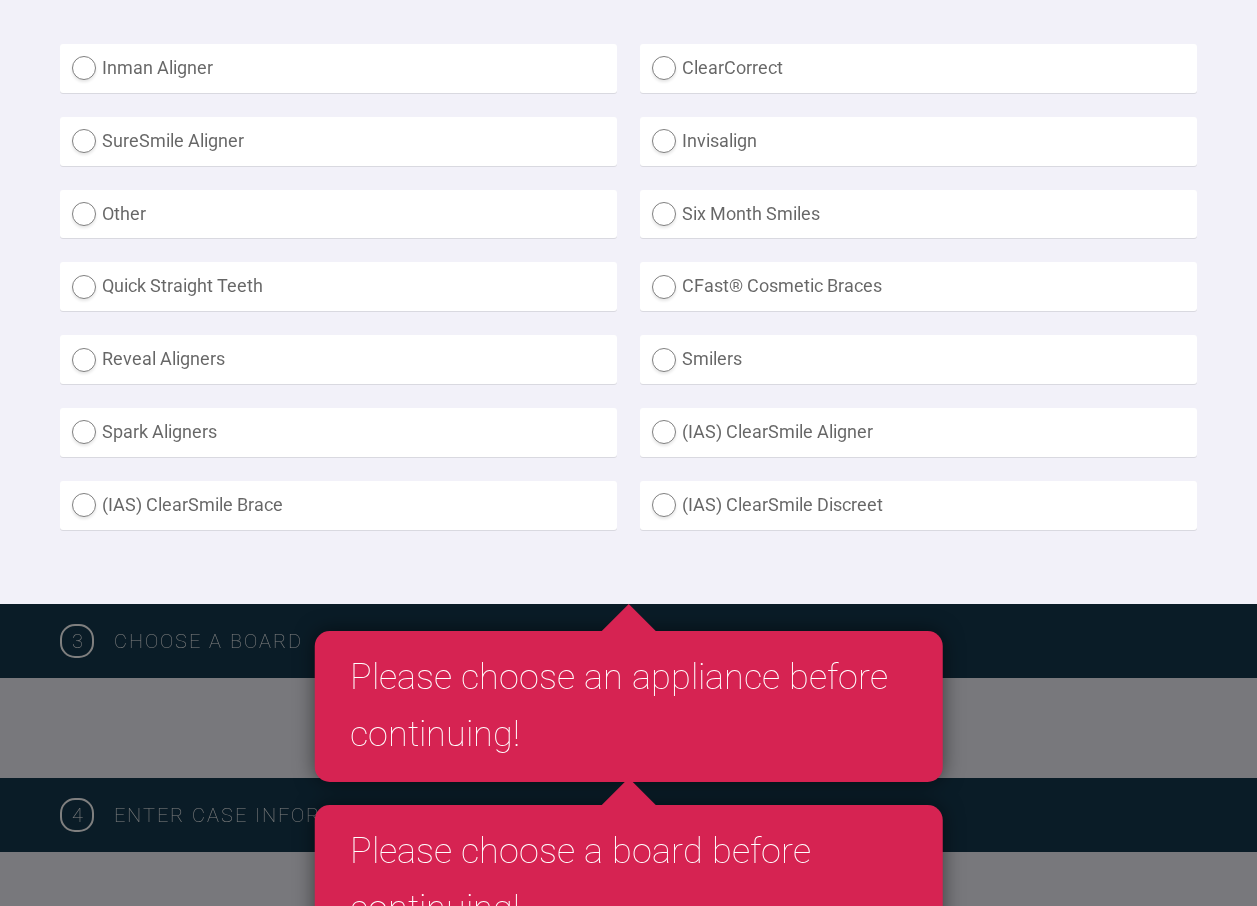 click on "(IAS) ClearSmile Brace" at bounding box center (338, 505) 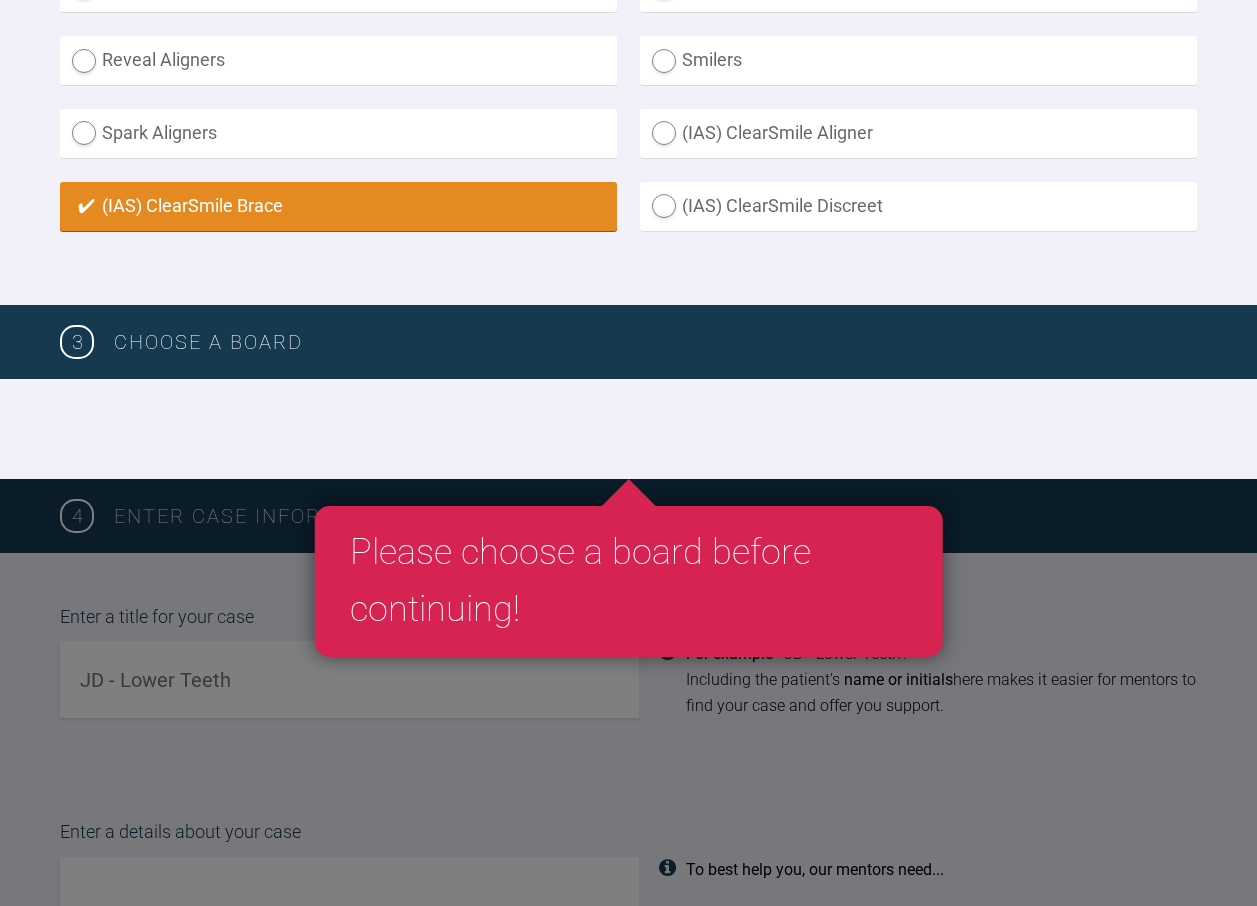 scroll, scrollTop: 900, scrollLeft: 0, axis: vertical 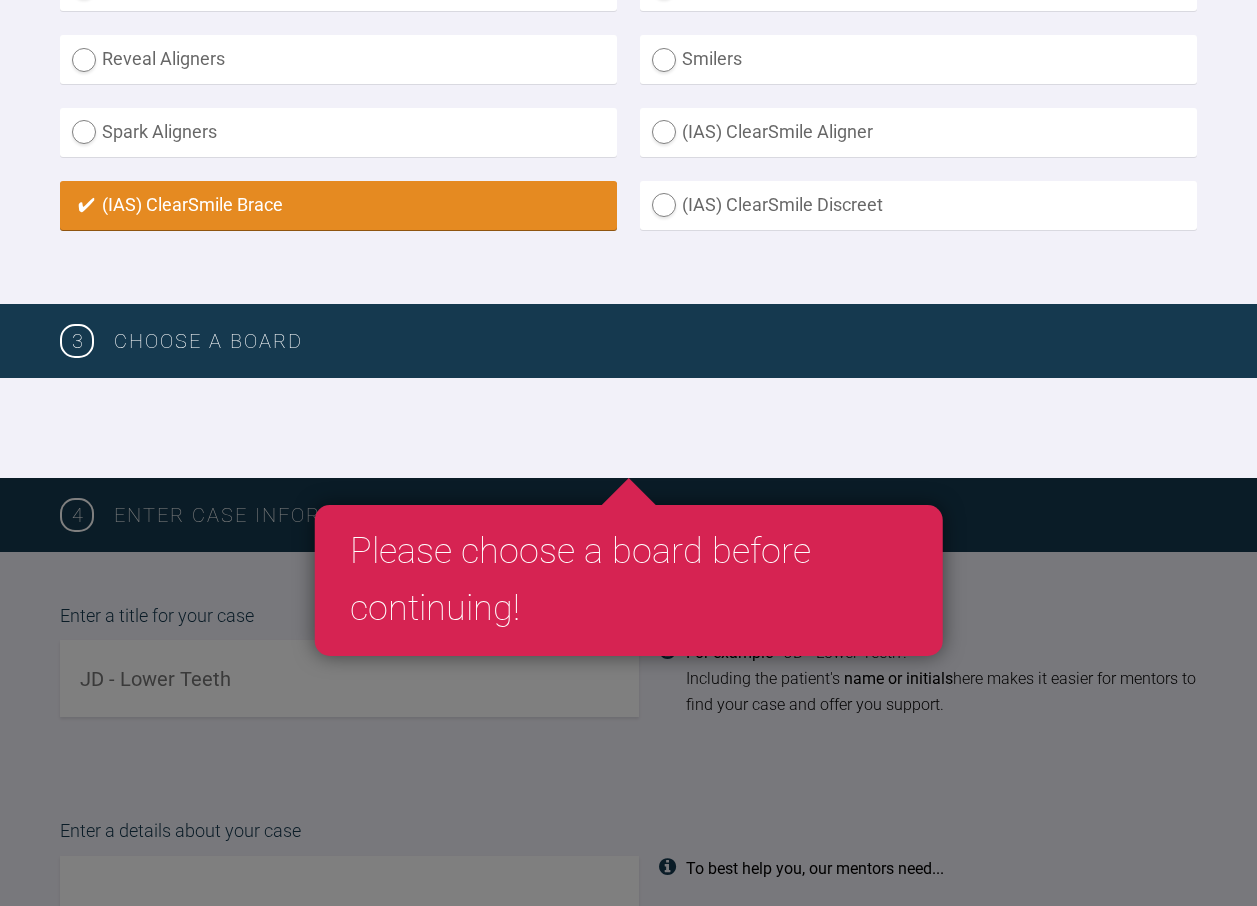 click at bounding box center (628, 428) 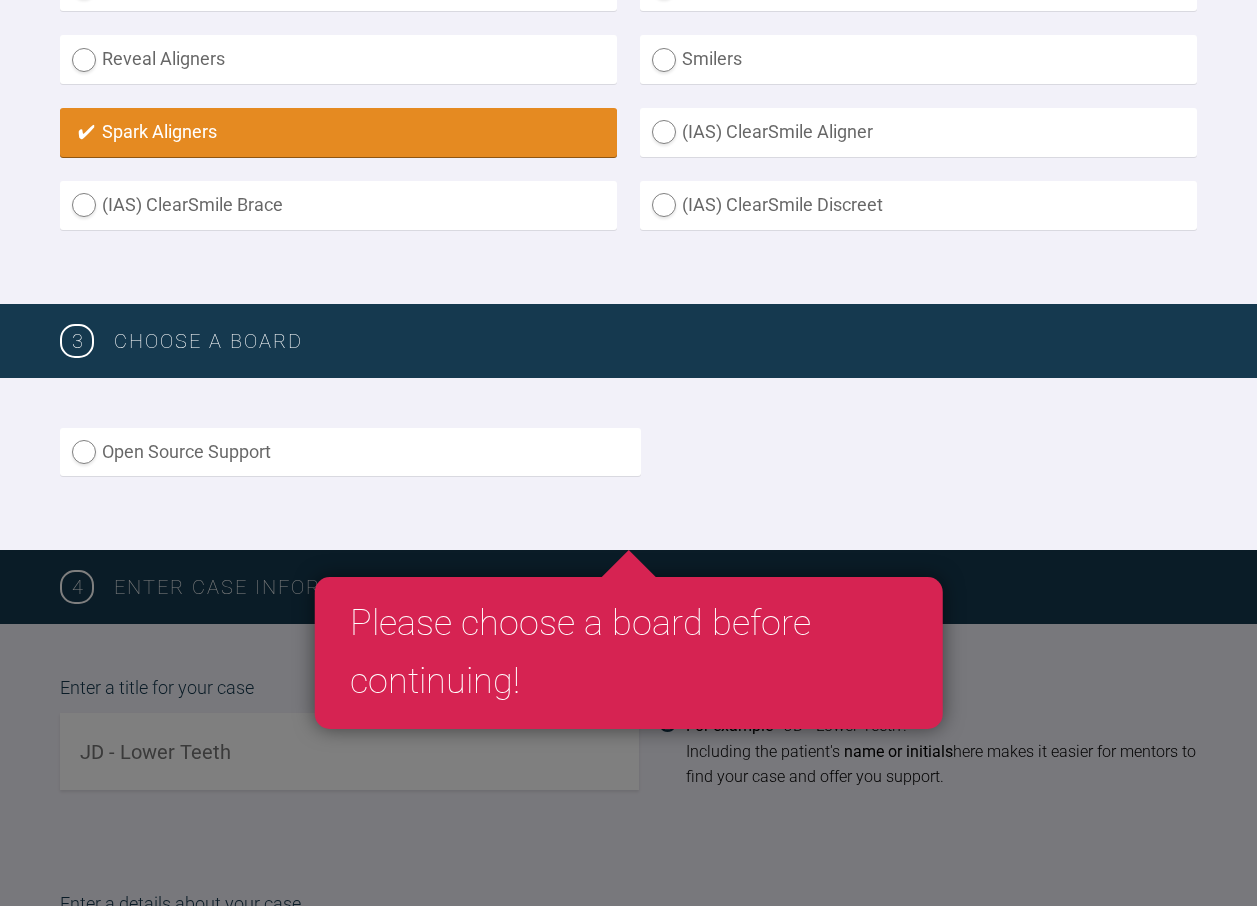 click on "Reveal Aligners" at bounding box center [338, 59] 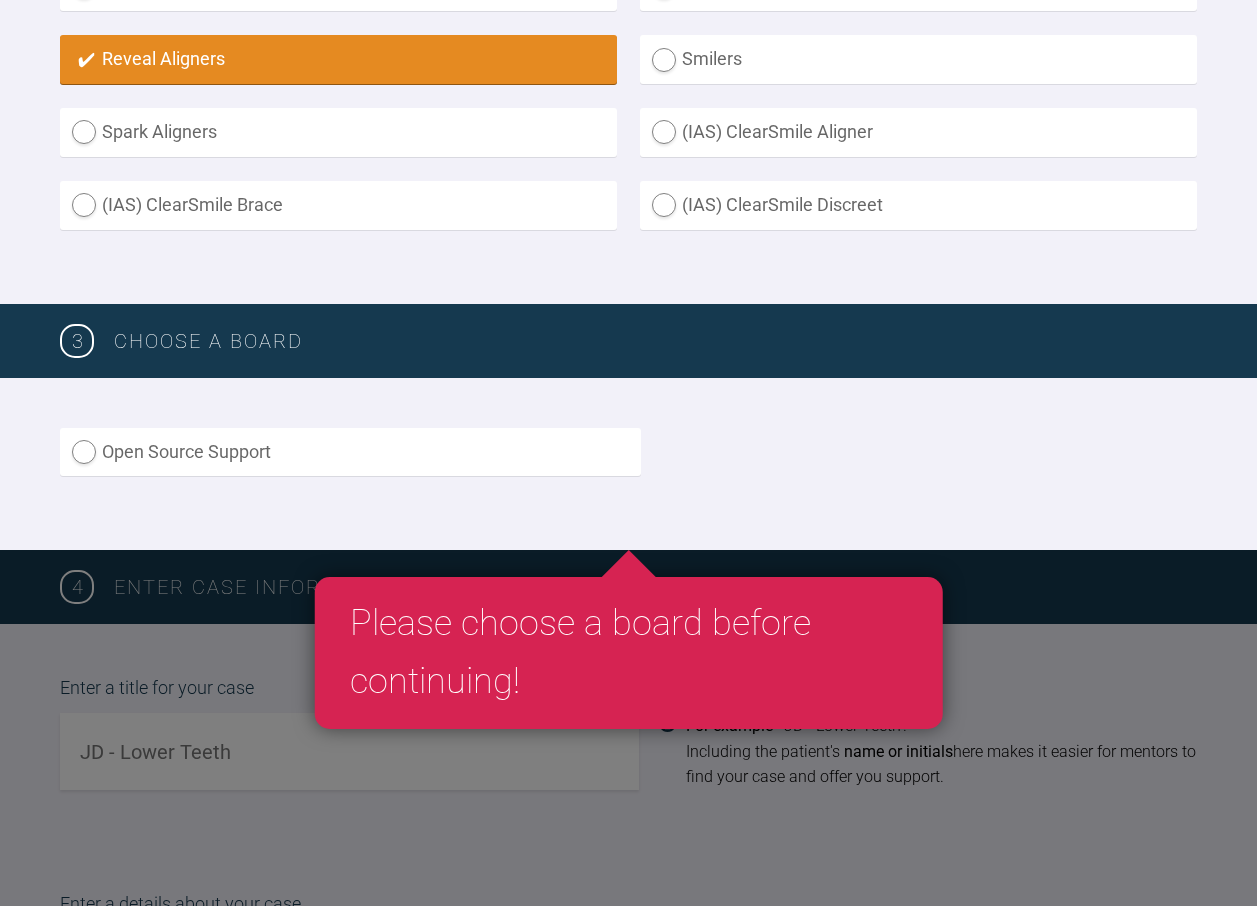 click on "Spark Aligners" at bounding box center (338, 132) 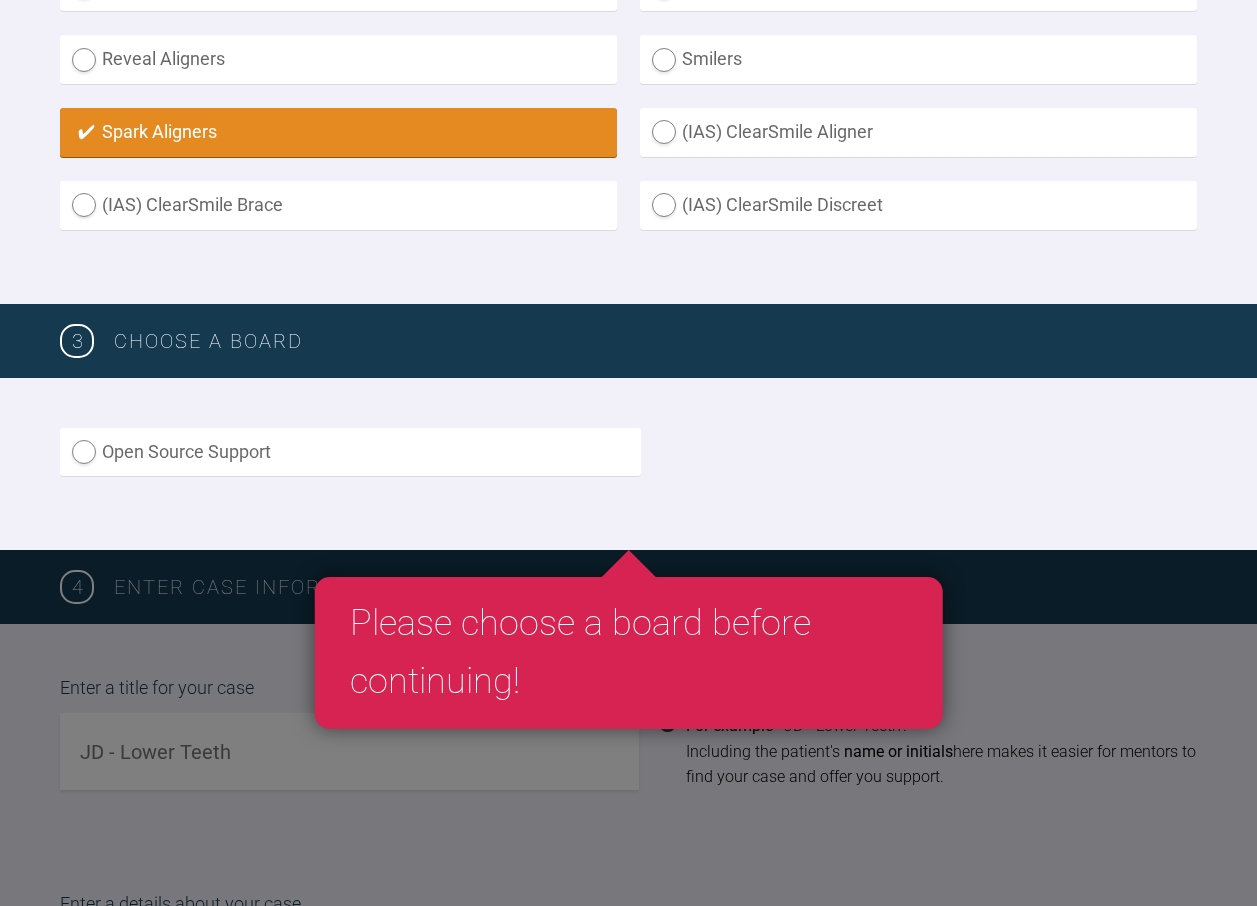drag, startPoint x: 224, startPoint y: 199, endPoint x: 231, endPoint y: 219, distance: 21.189621 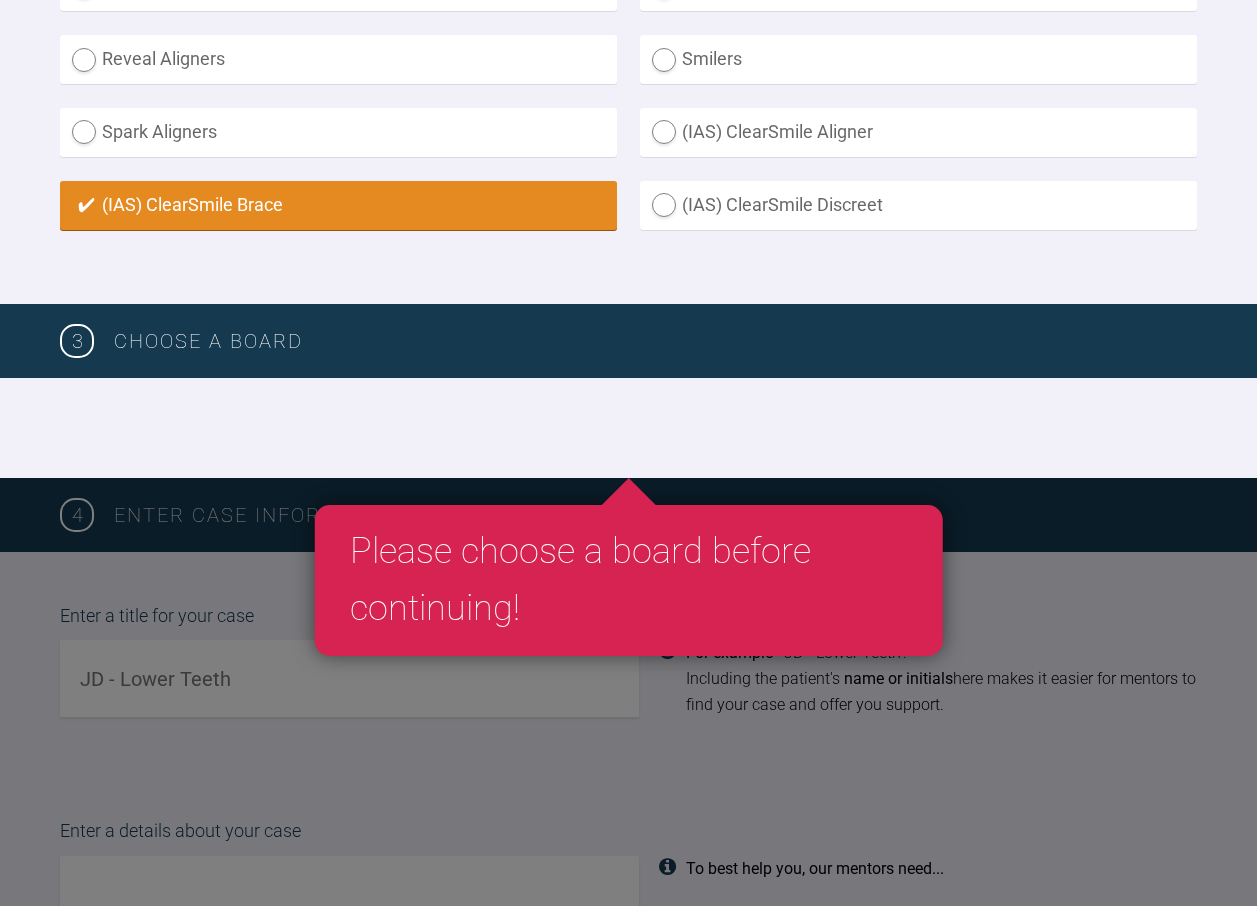 click at bounding box center (628, 428) 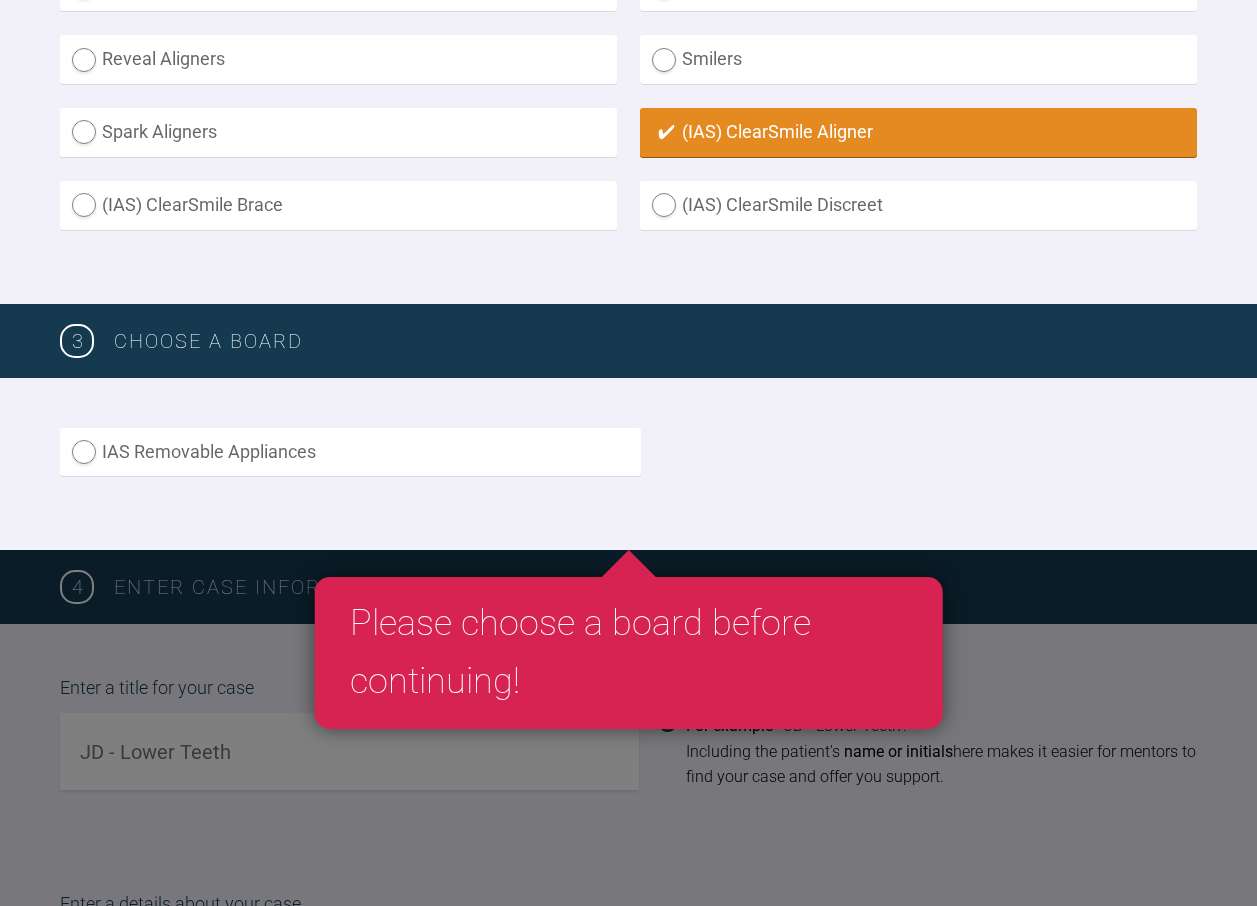 click on "Spark Aligners" at bounding box center (338, 132) 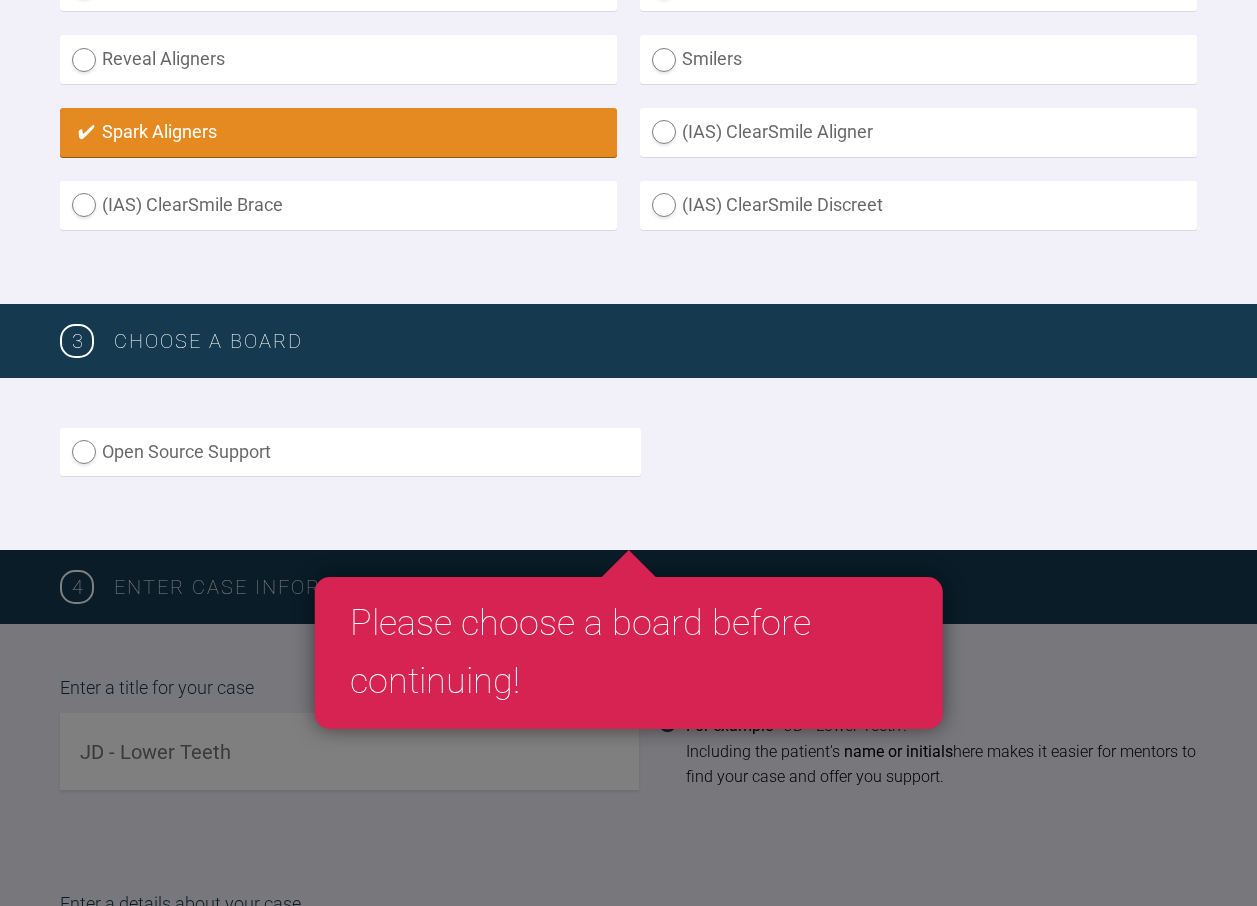 click on "Reveal Aligners" at bounding box center (338, 59) 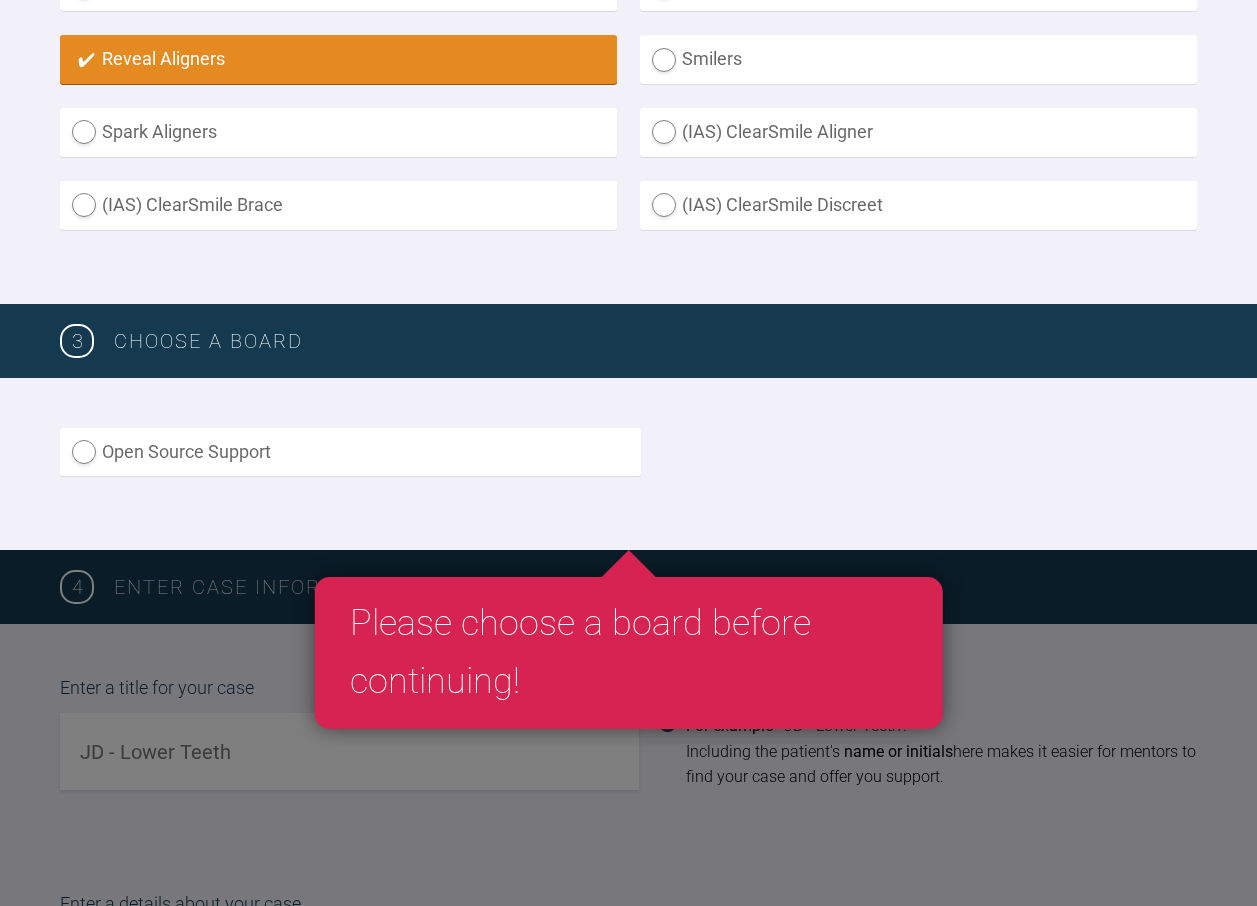 click on "(IAS) ClearSmile Brace" at bounding box center [338, 205] 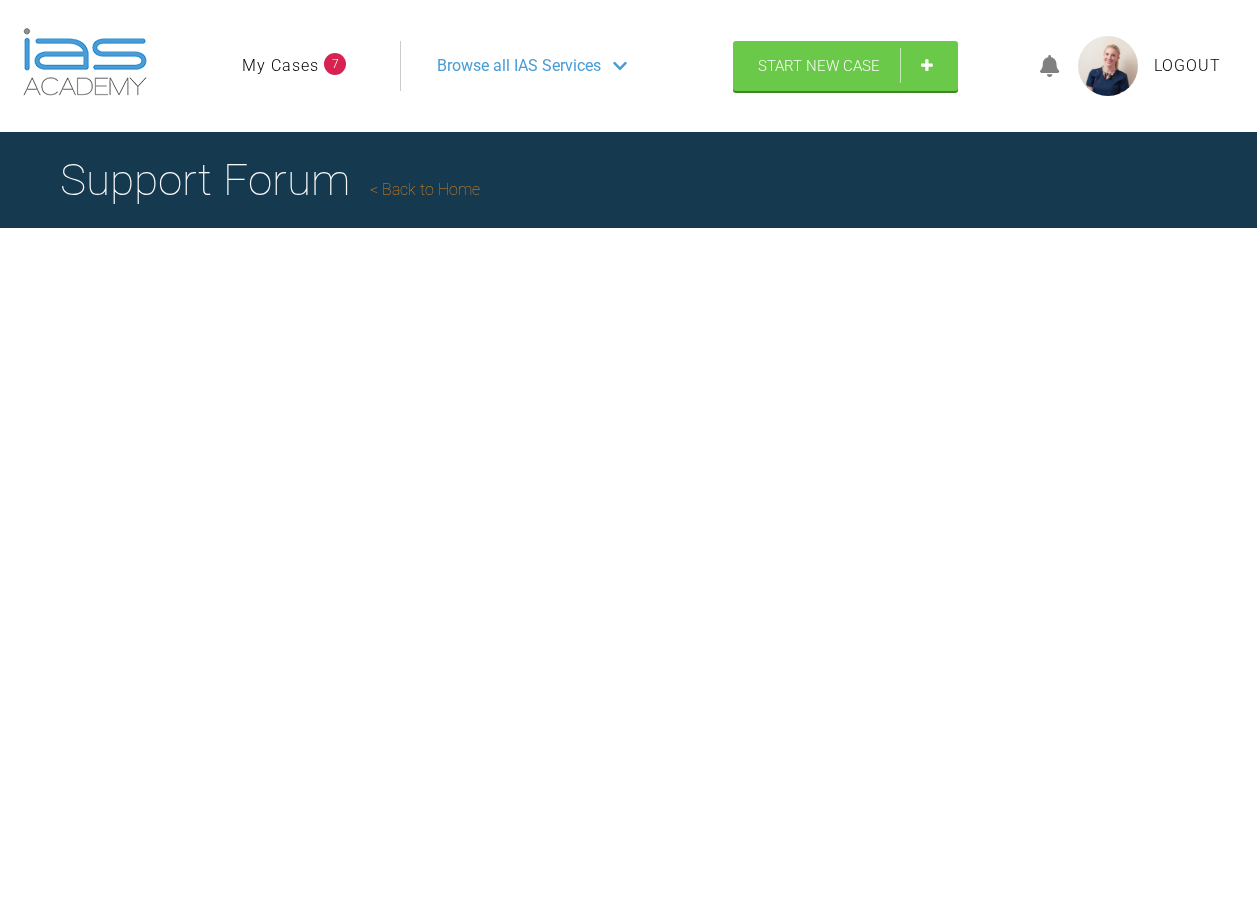 scroll, scrollTop: 0, scrollLeft: 0, axis: both 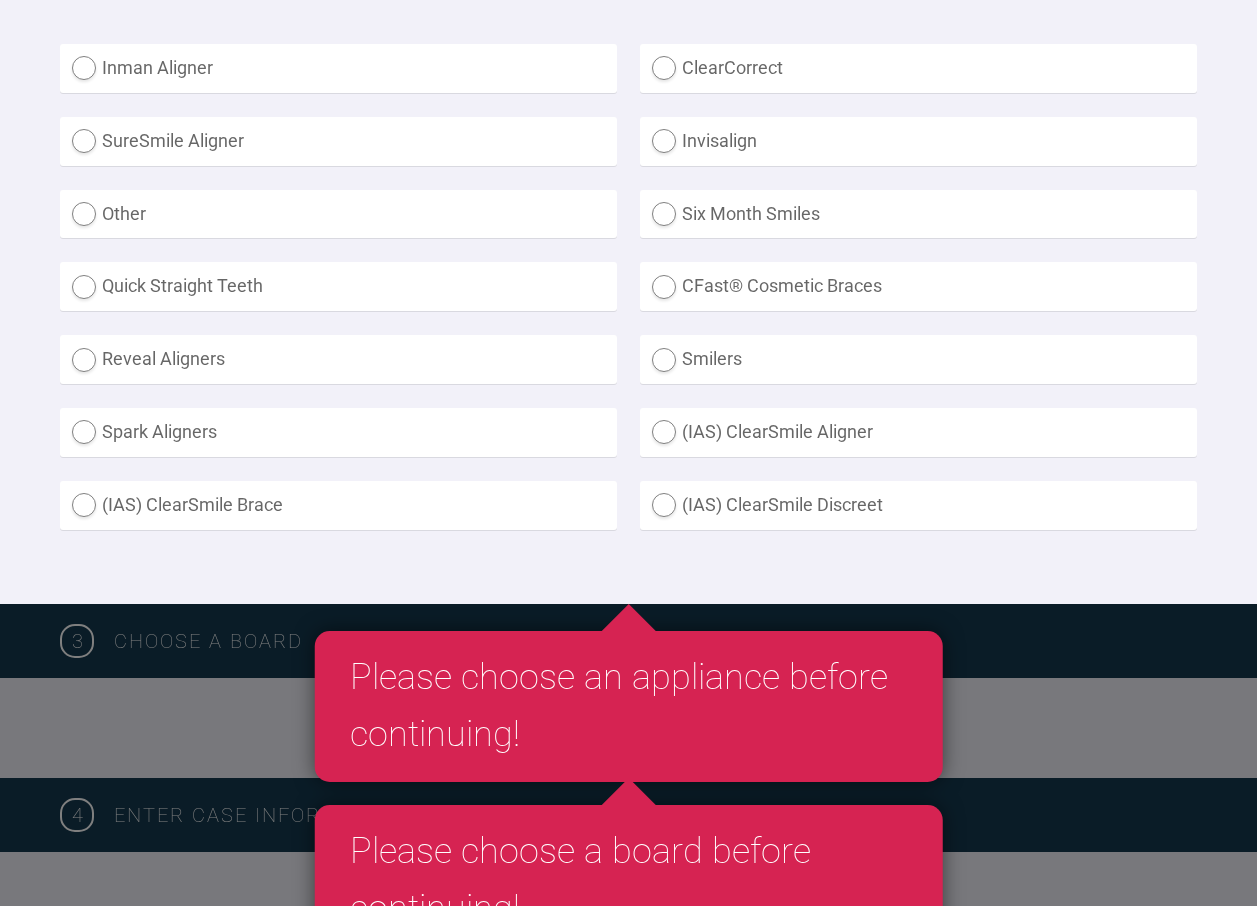 click on "(IAS) ClearSmile Brace" at bounding box center (338, 505) 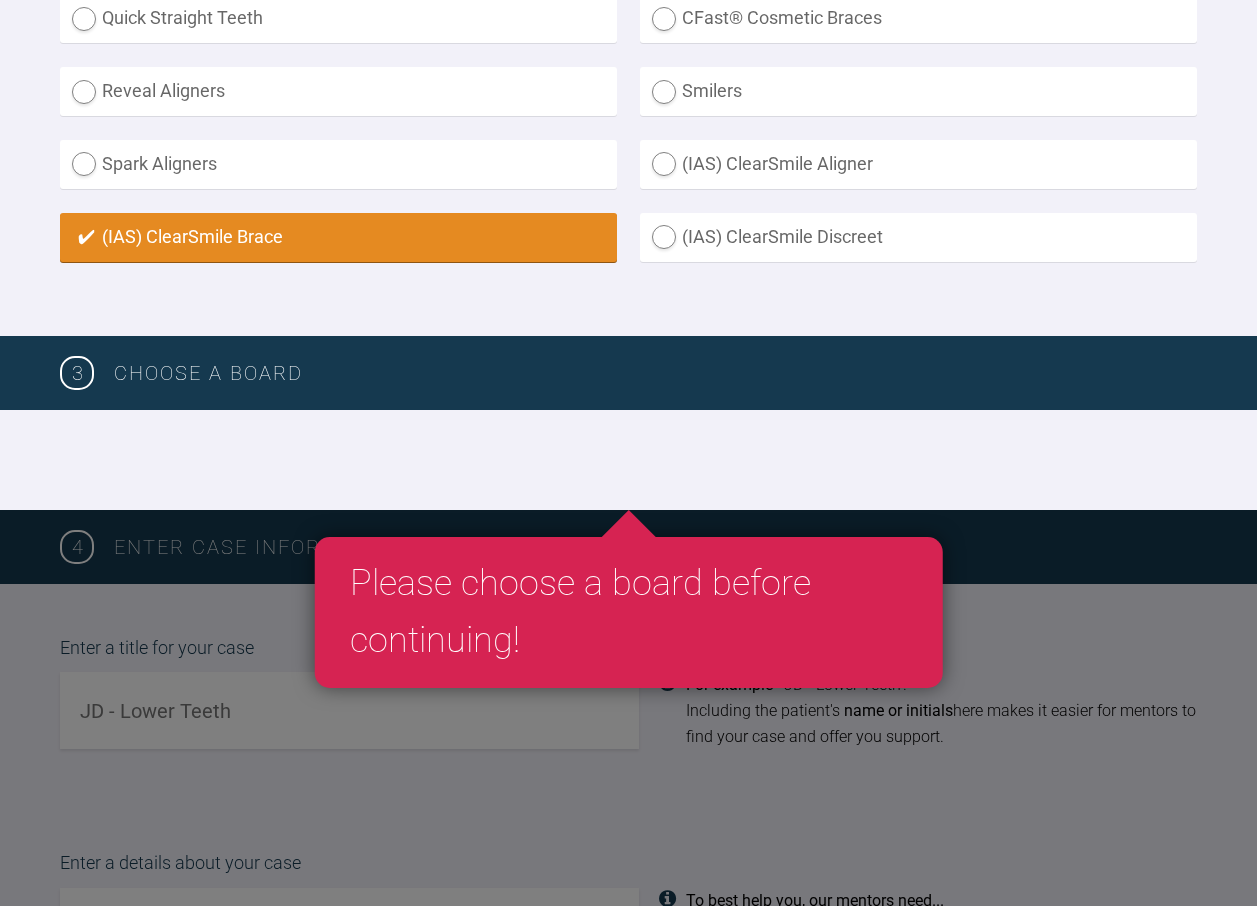 scroll, scrollTop: 1100, scrollLeft: 0, axis: vertical 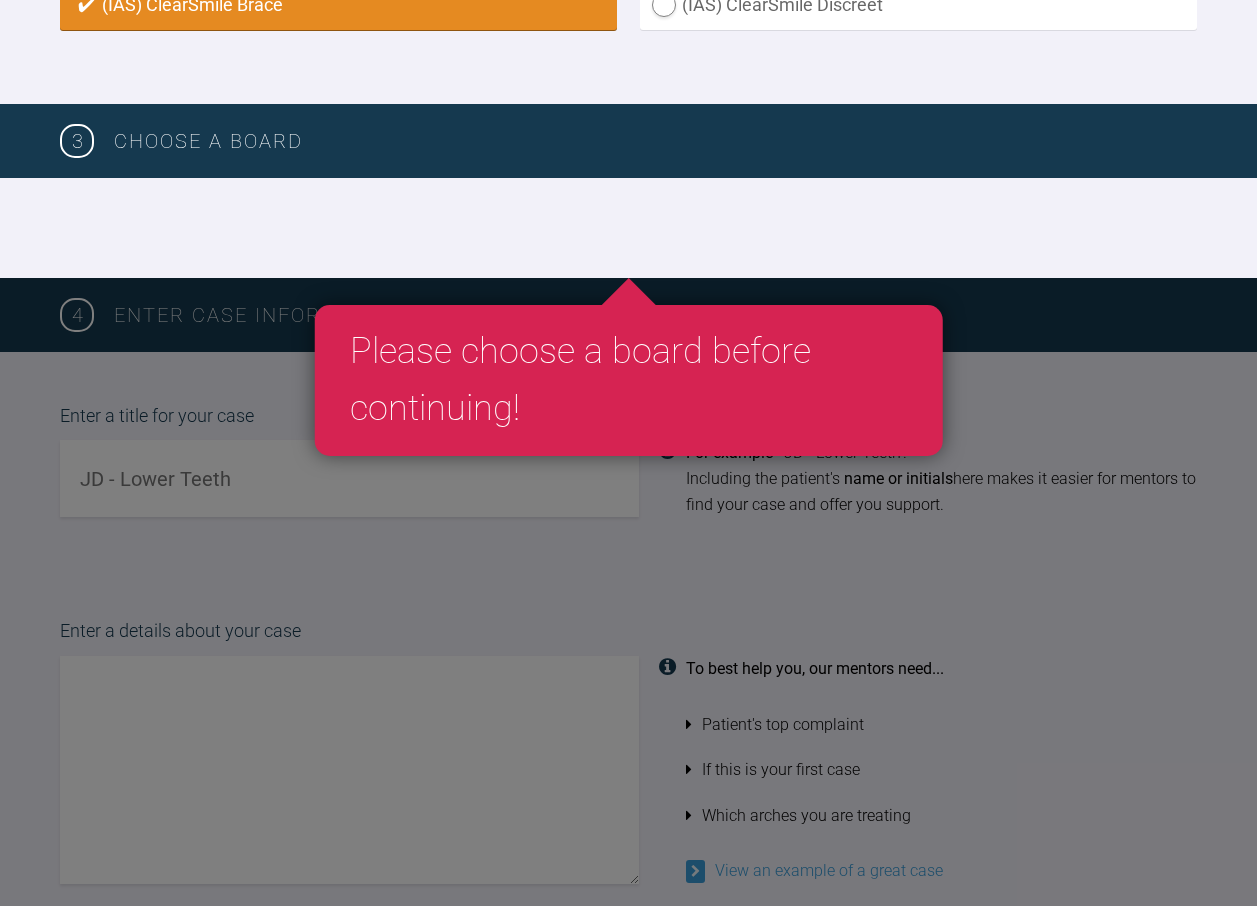 click at bounding box center (628, 228) 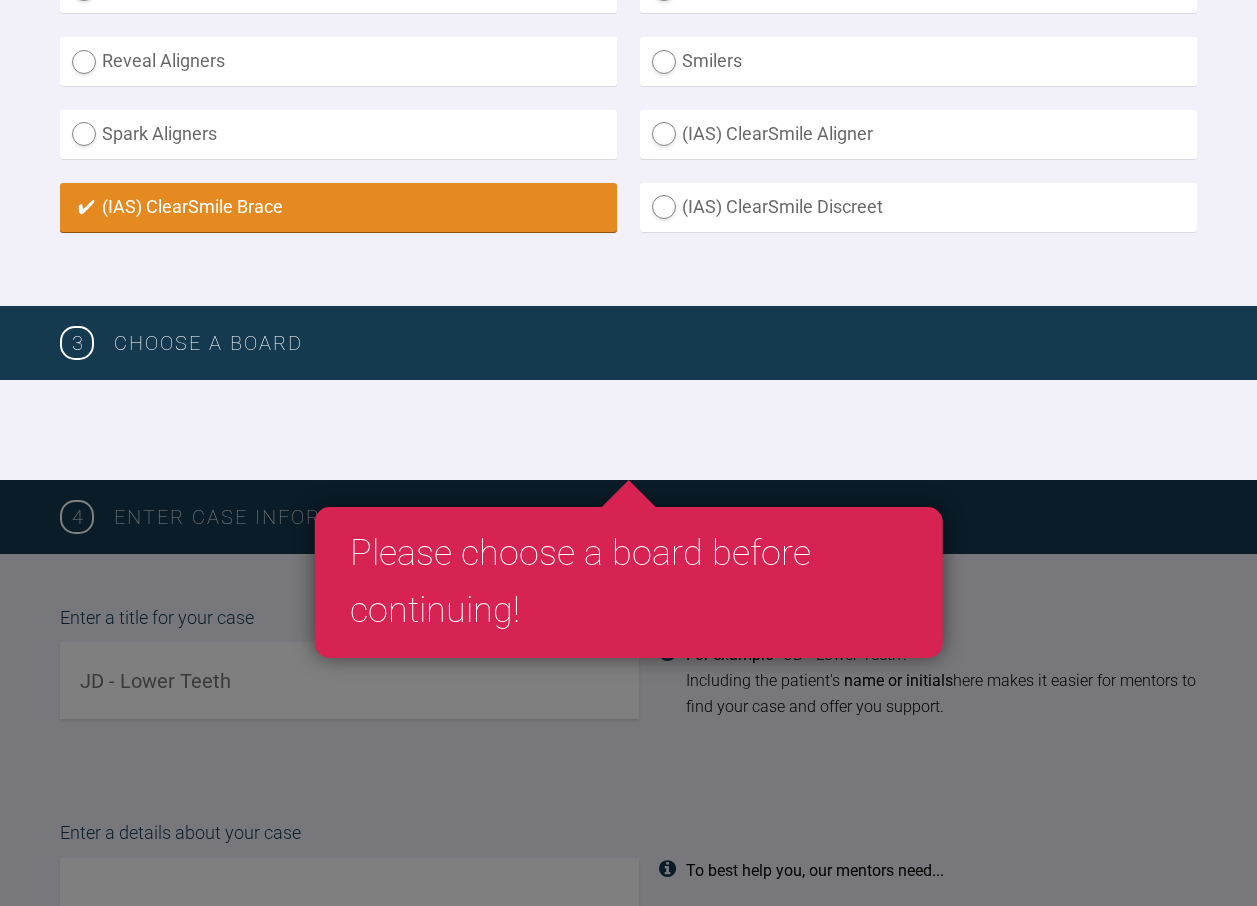 scroll, scrollTop: 700, scrollLeft: 0, axis: vertical 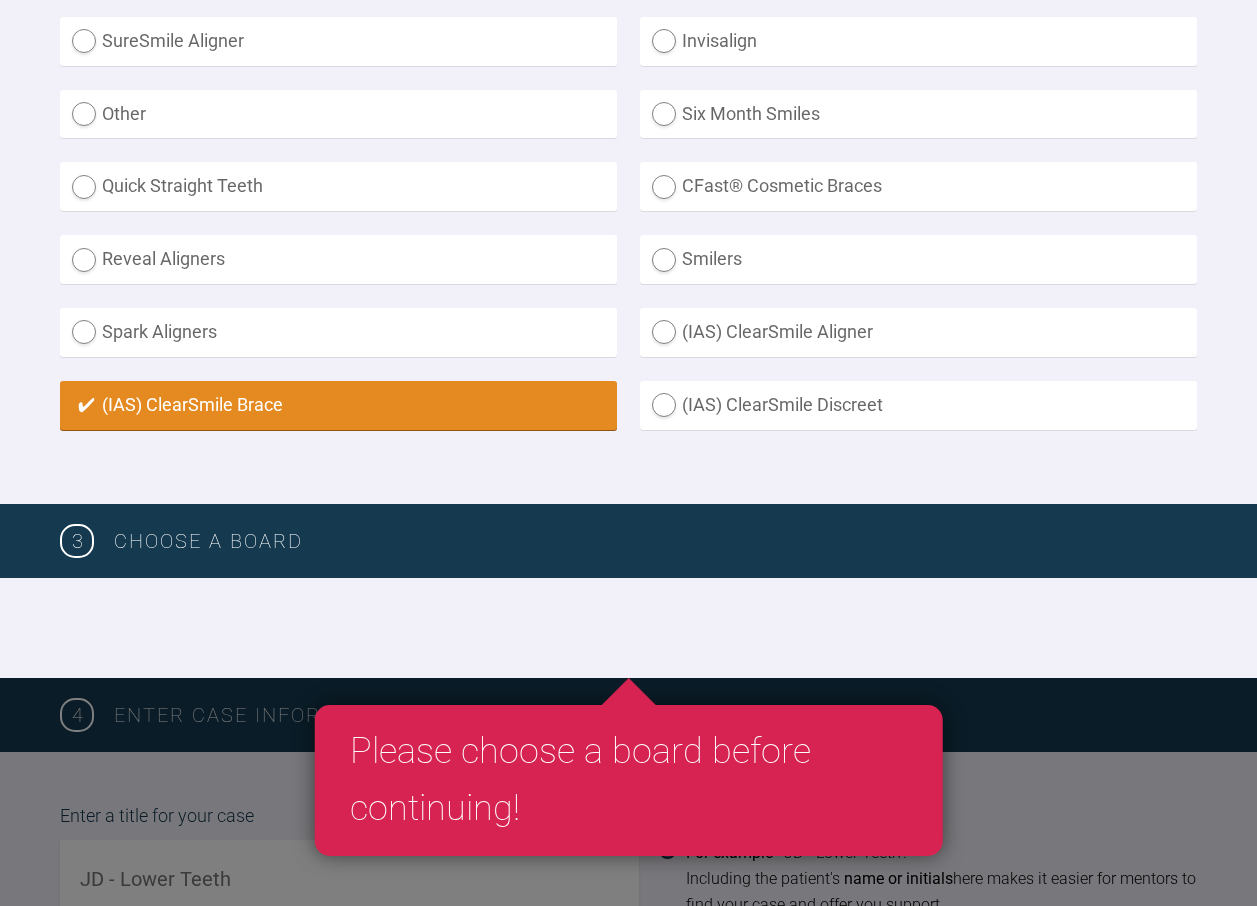 click on "CFast® Cosmetic Braces" at bounding box center [918, 186] 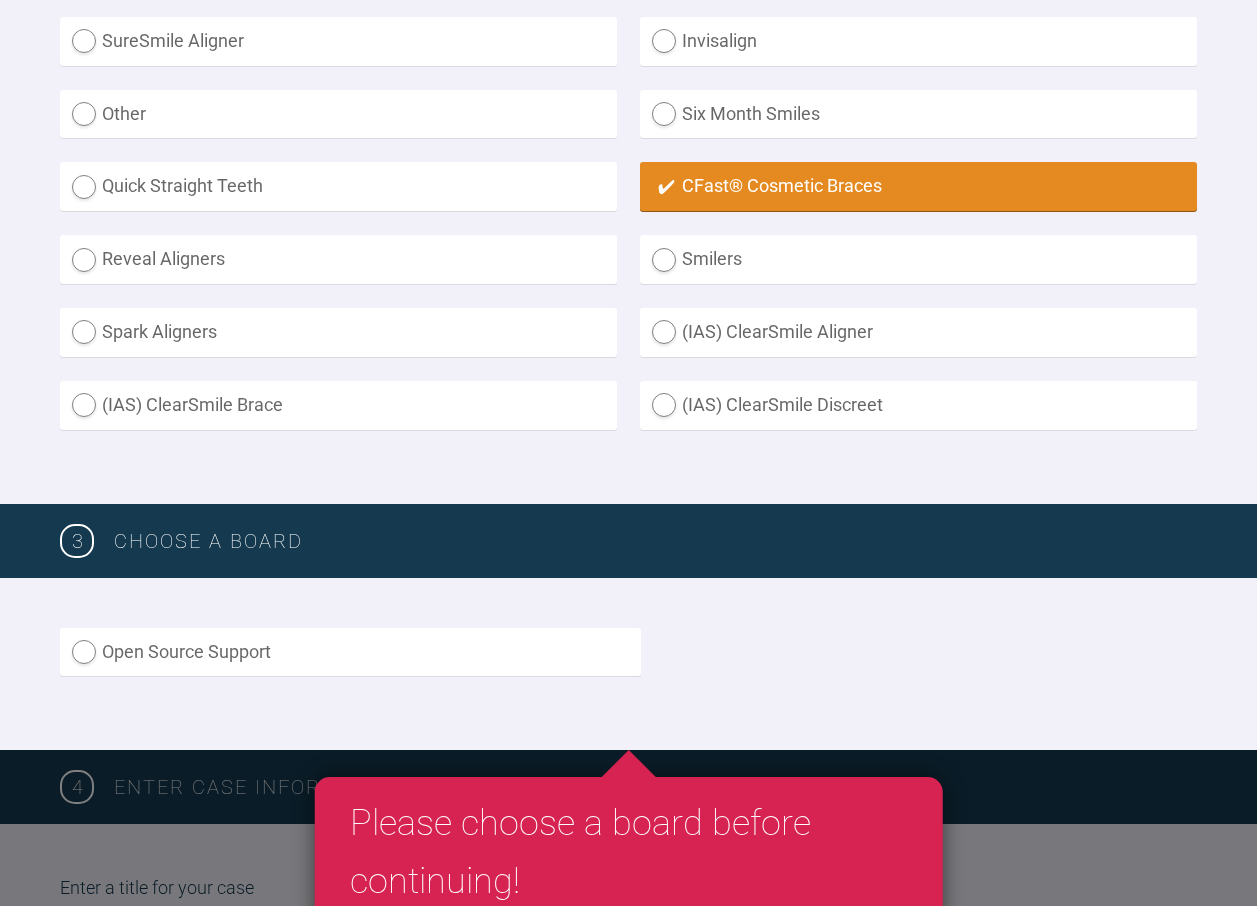 click on "Six Month Smiles" at bounding box center [918, 114] 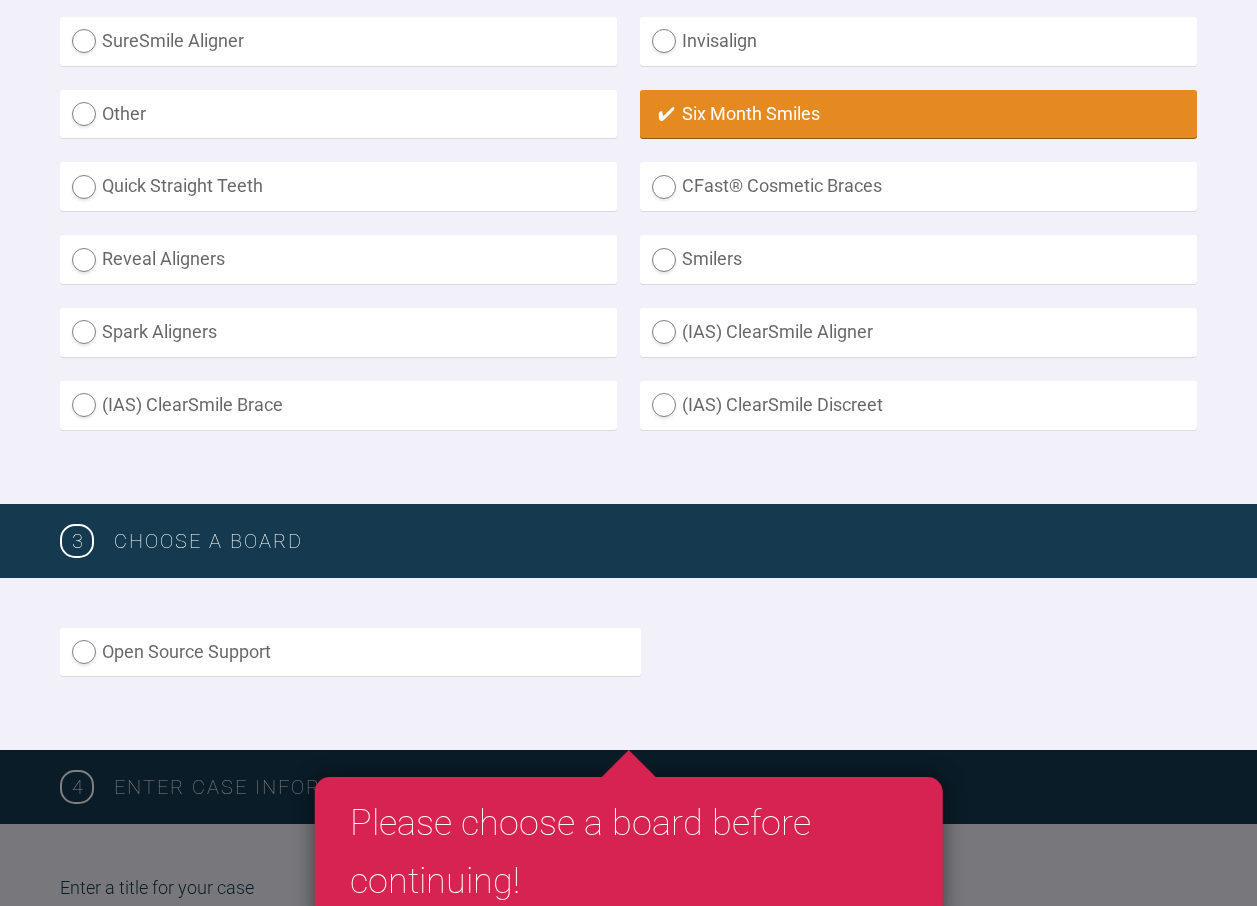 click on "Invisalign" at bounding box center (918, 41) 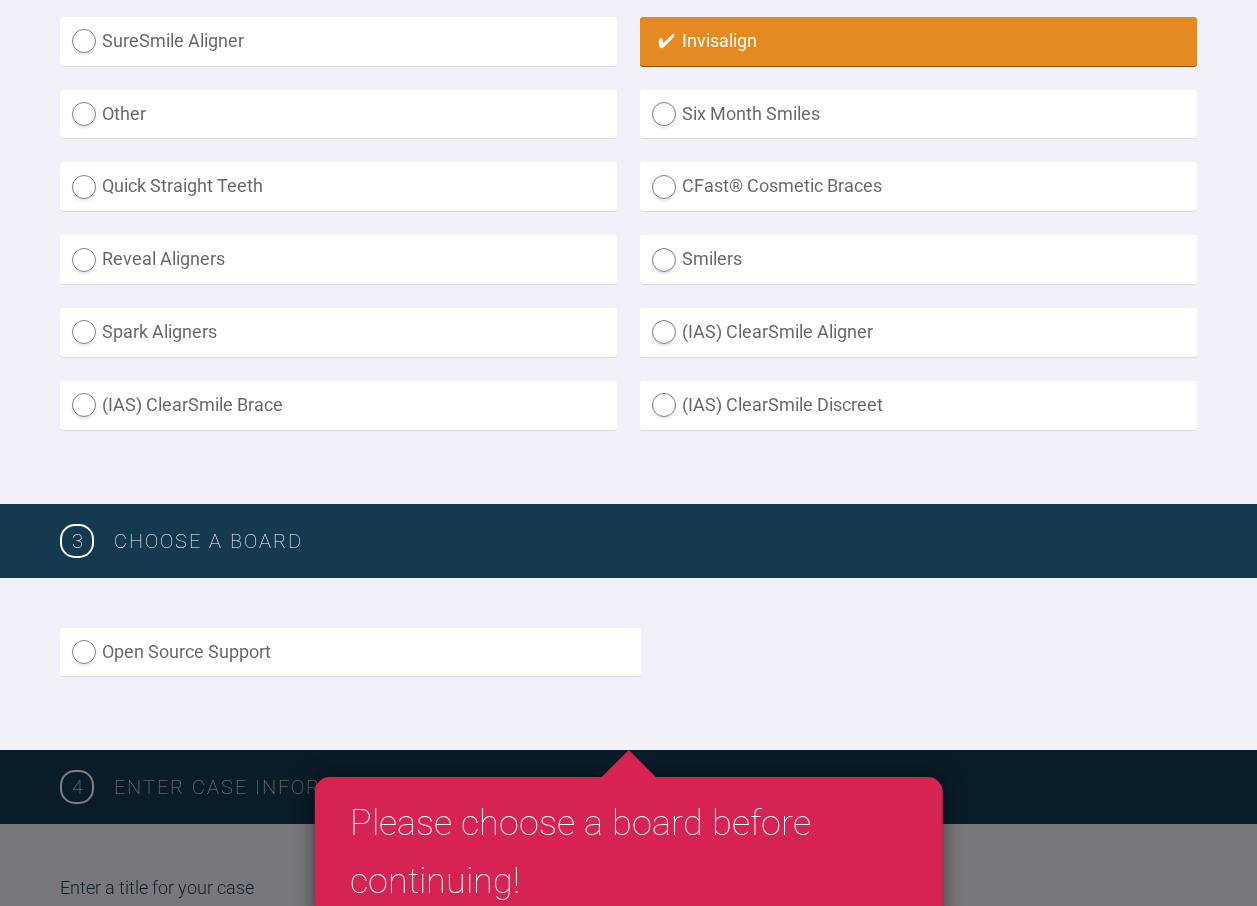 click on "SureSmile Aligner" at bounding box center (338, 41) 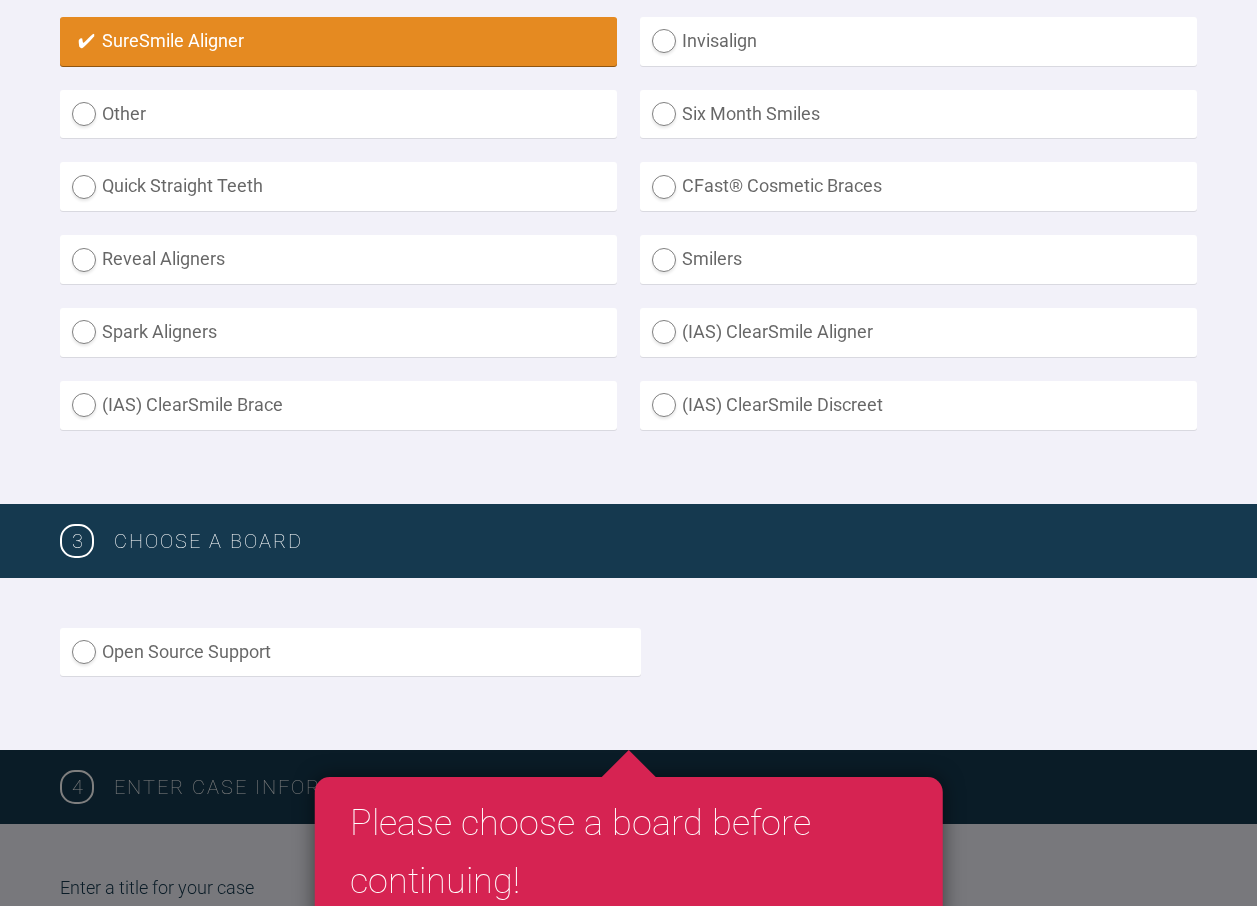click on "Other" at bounding box center [338, 114] 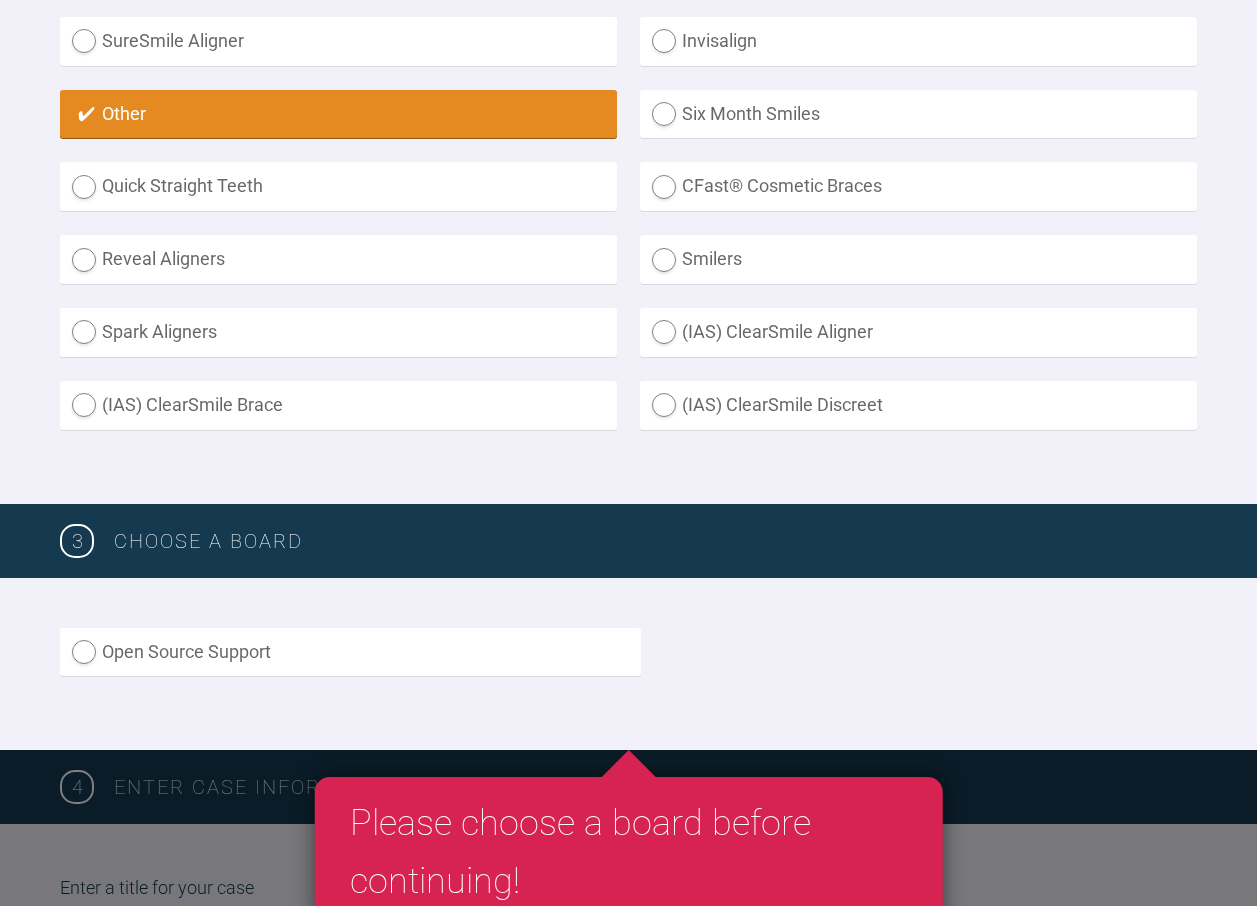 click on "Quick Straight Teeth" at bounding box center (338, 186) 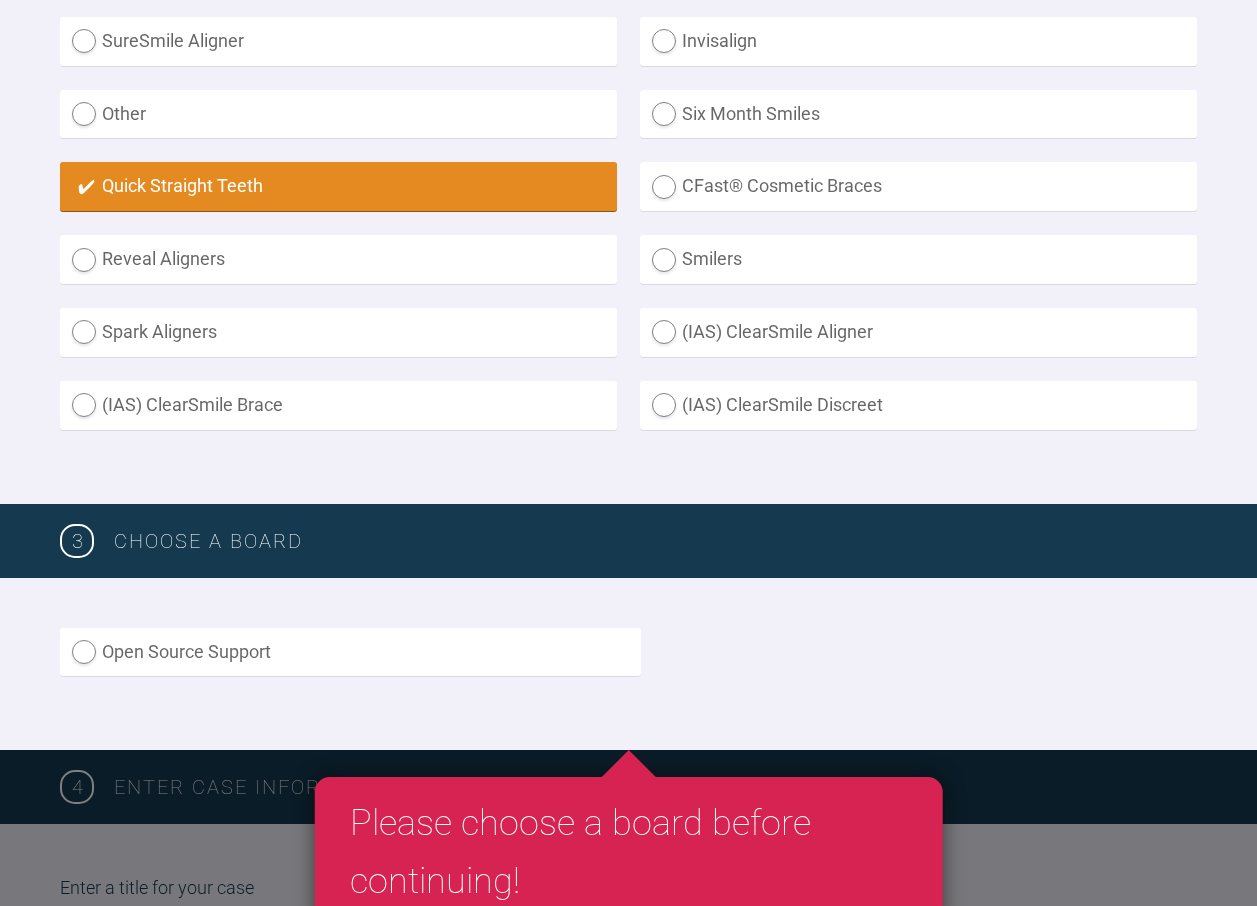 click on "(IAS) ClearSmile Brace" at bounding box center (338, 405) 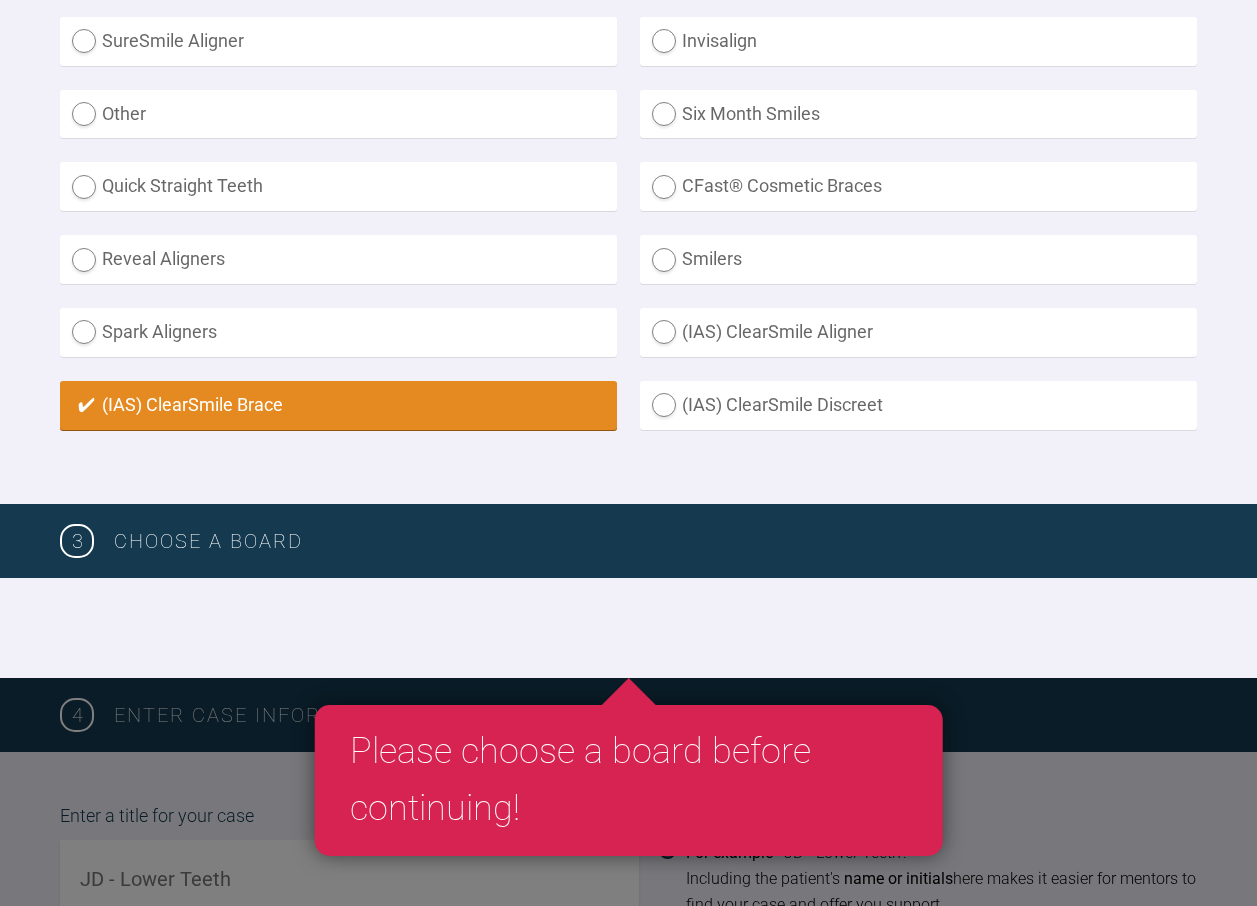 click at bounding box center (628, 628) 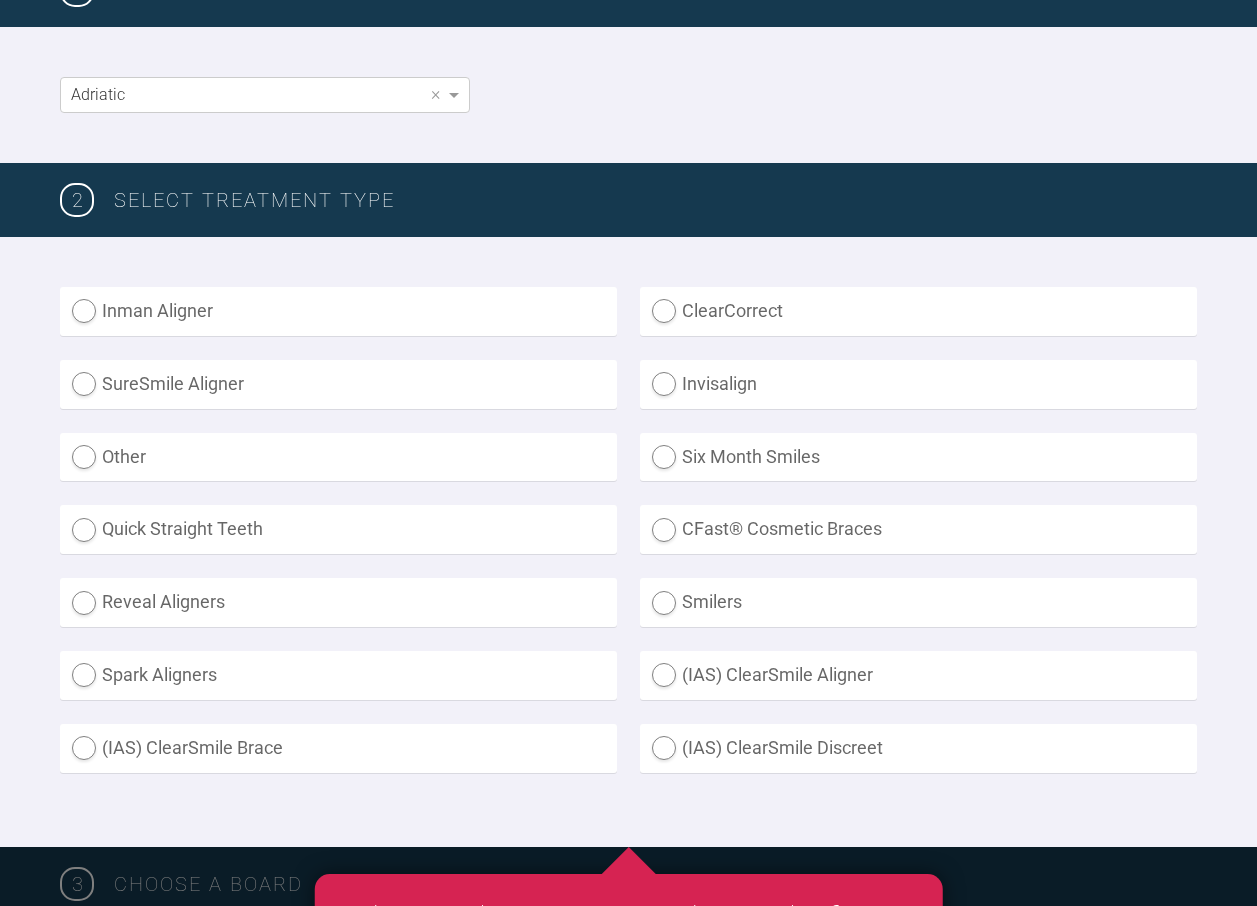 scroll, scrollTop: 400, scrollLeft: 0, axis: vertical 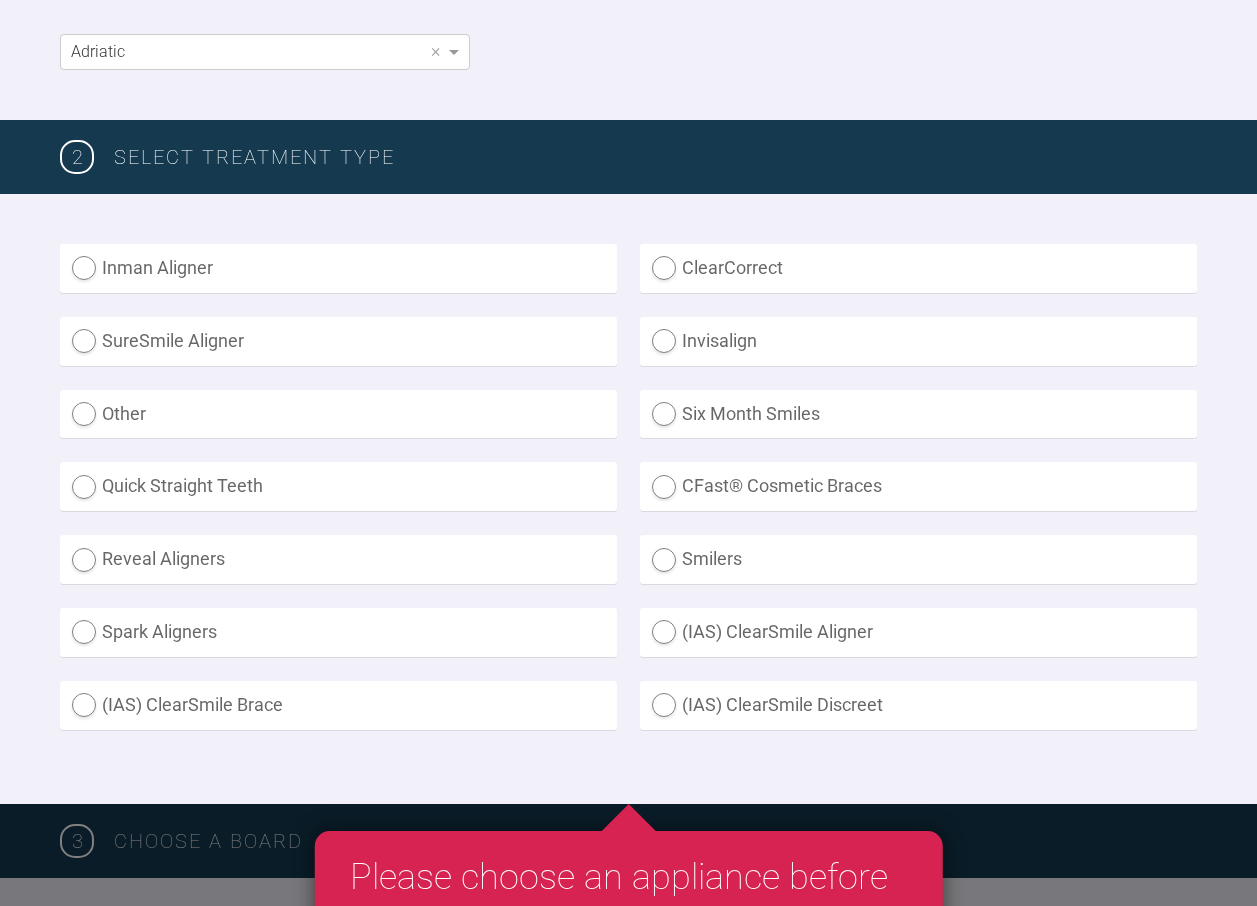 click on "(IAS) ClearSmile Brace" at bounding box center [338, 705] 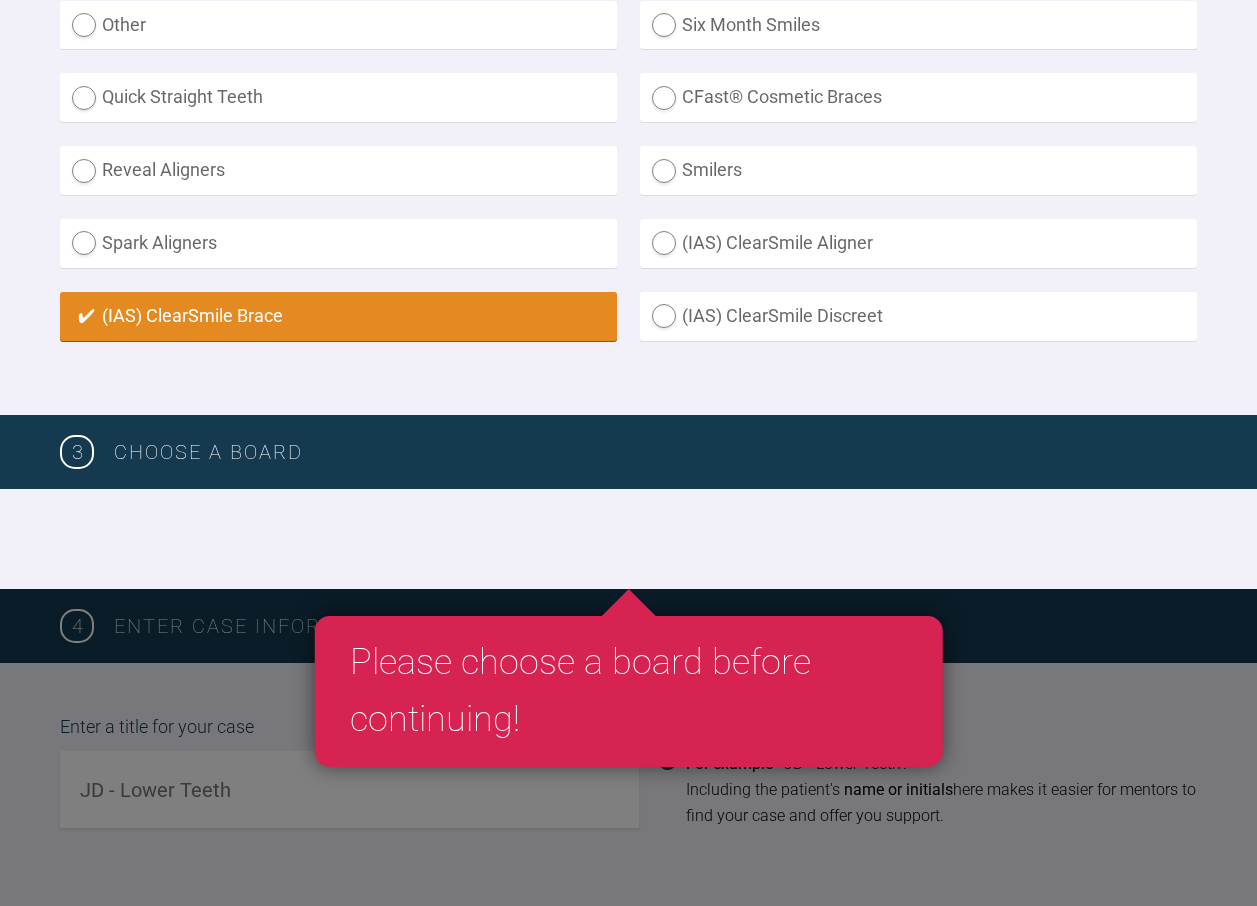scroll, scrollTop: 800, scrollLeft: 0, axis: vertical 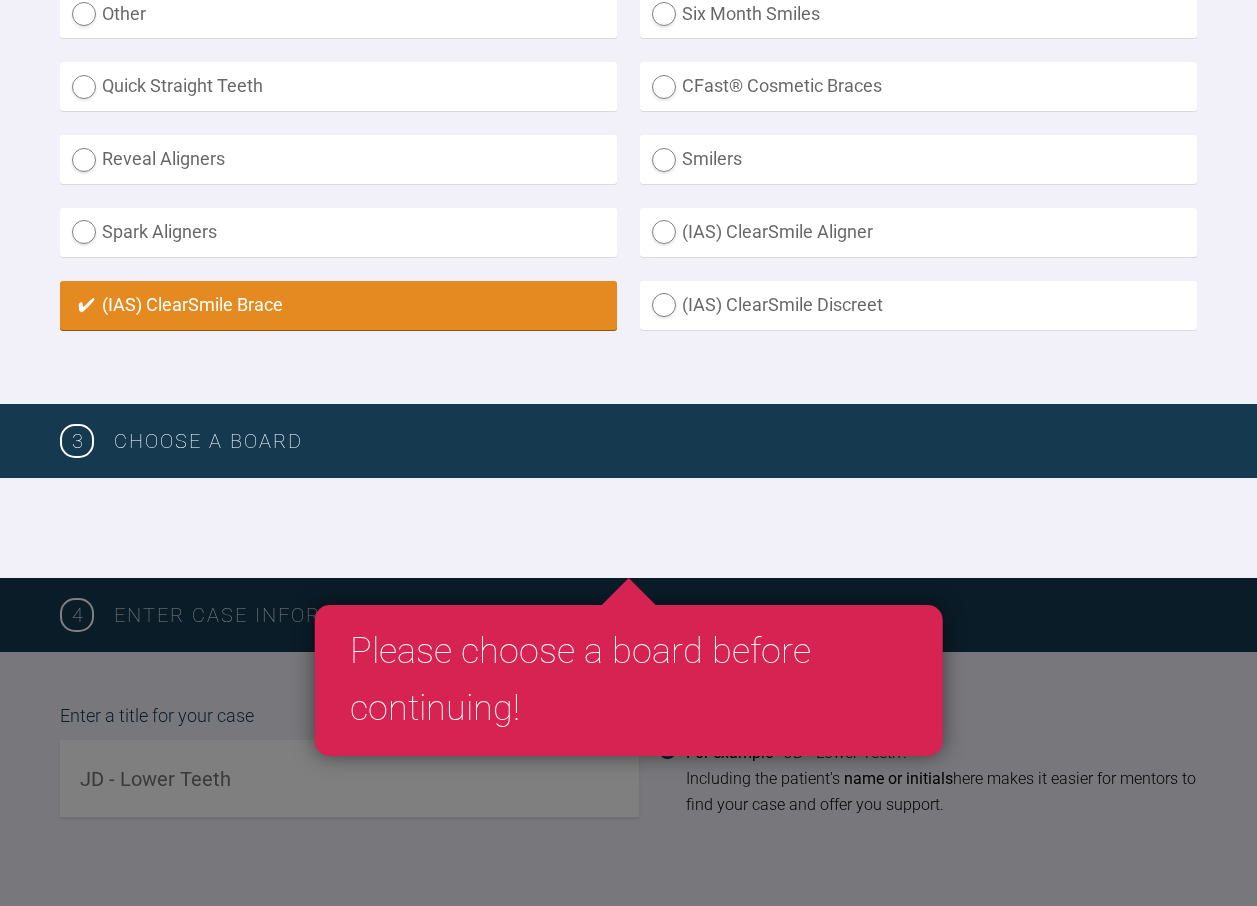 click at bounding box center [628, 528] 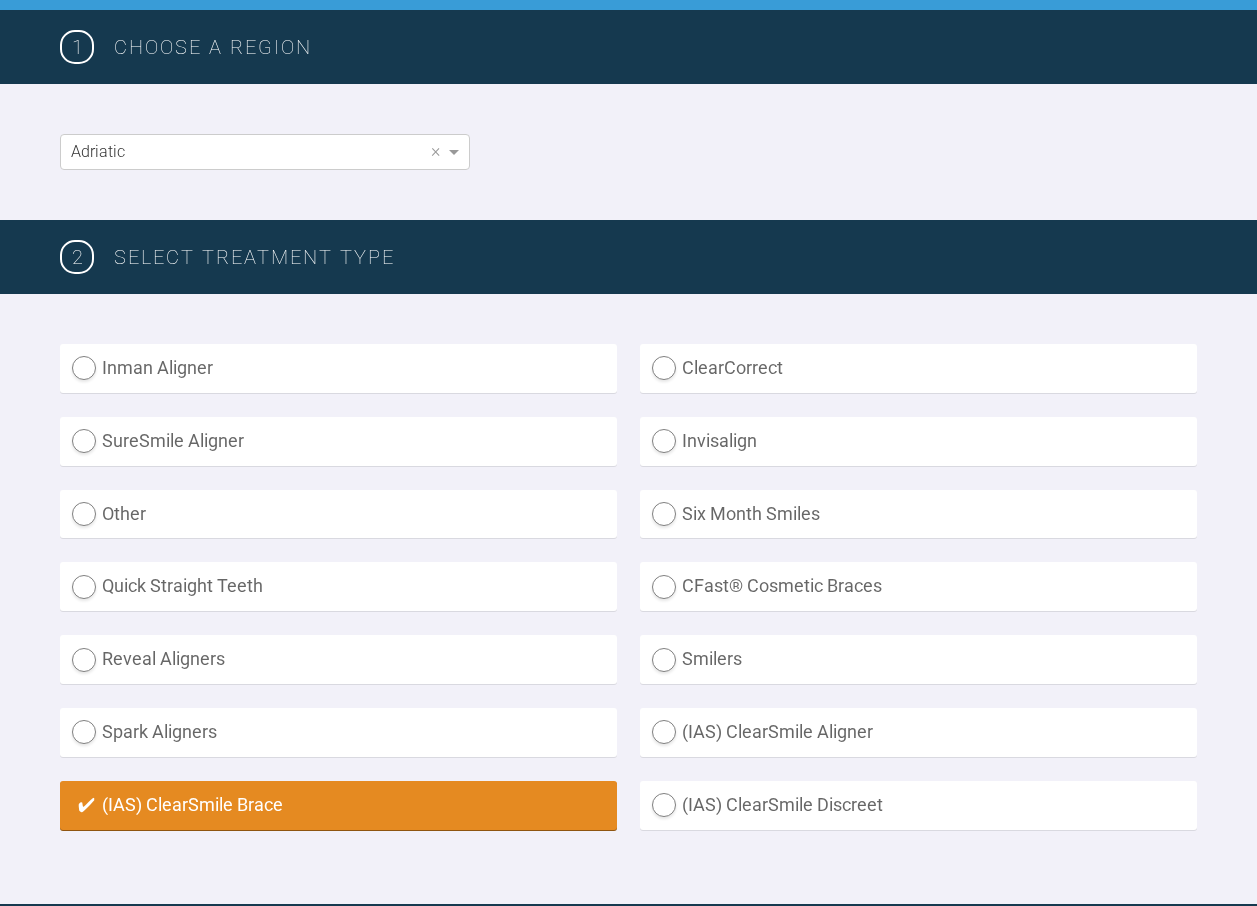 scroll, scrollTop: 0, scrollLeft: 0, axis: both 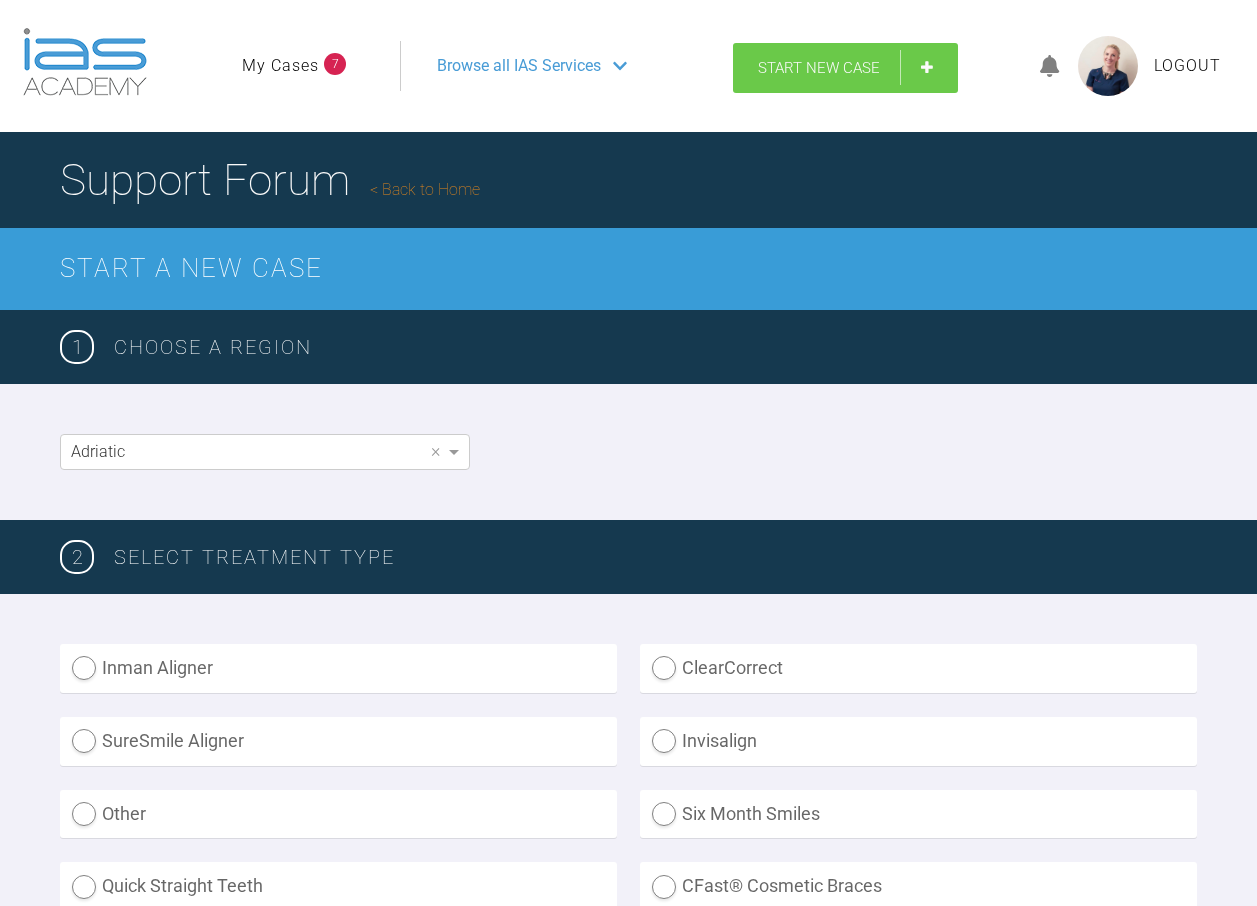click on "Start New Case" at bounding box center [819, 68] 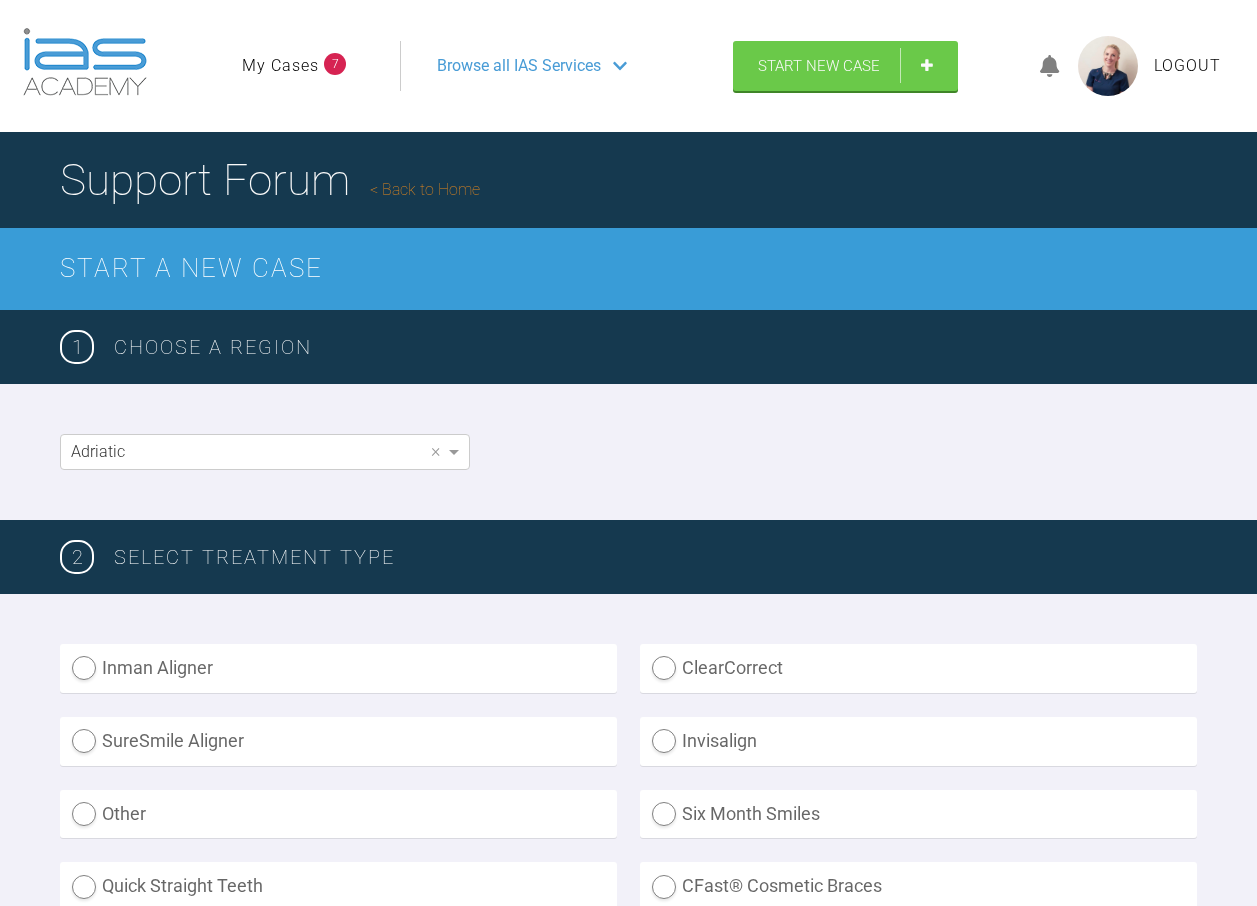 click on "Browse all IAS Services" at bounding box center [519, 66] 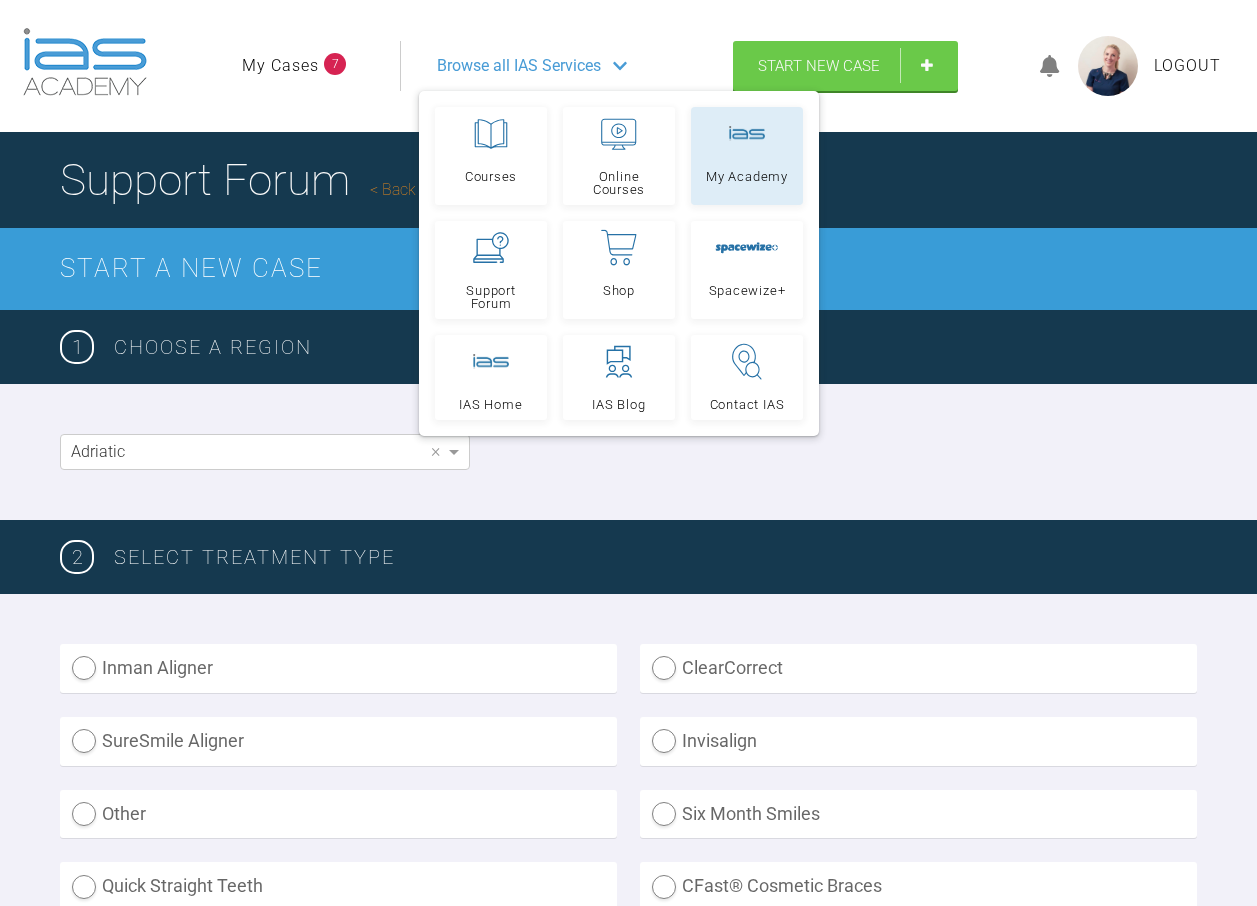 click on "My Academy" at bounding box center (747, 156) 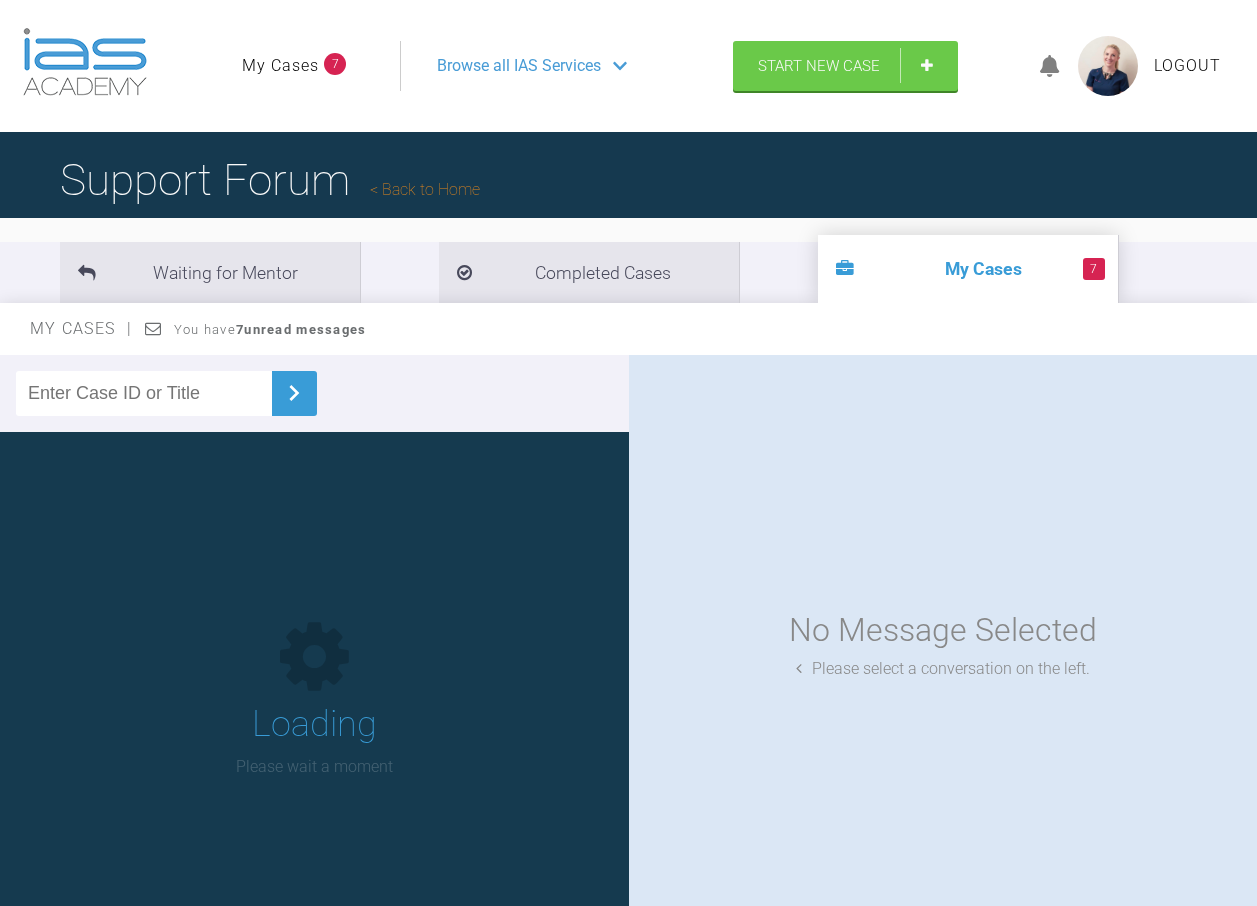 scroll, scrollTop: 0, scrollLeft: 0, axis: both 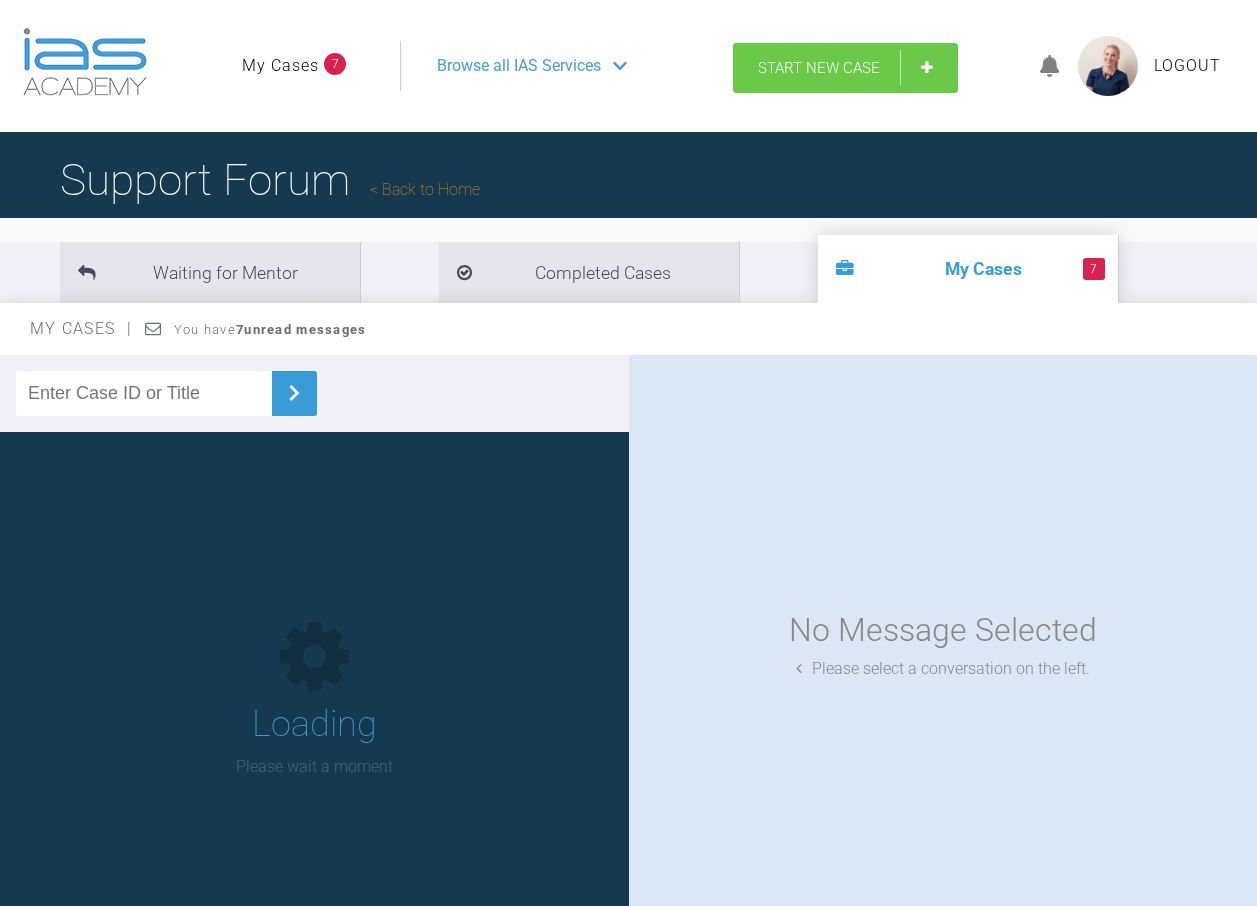 click on "Start New Case" at bounding box center [845, 68] 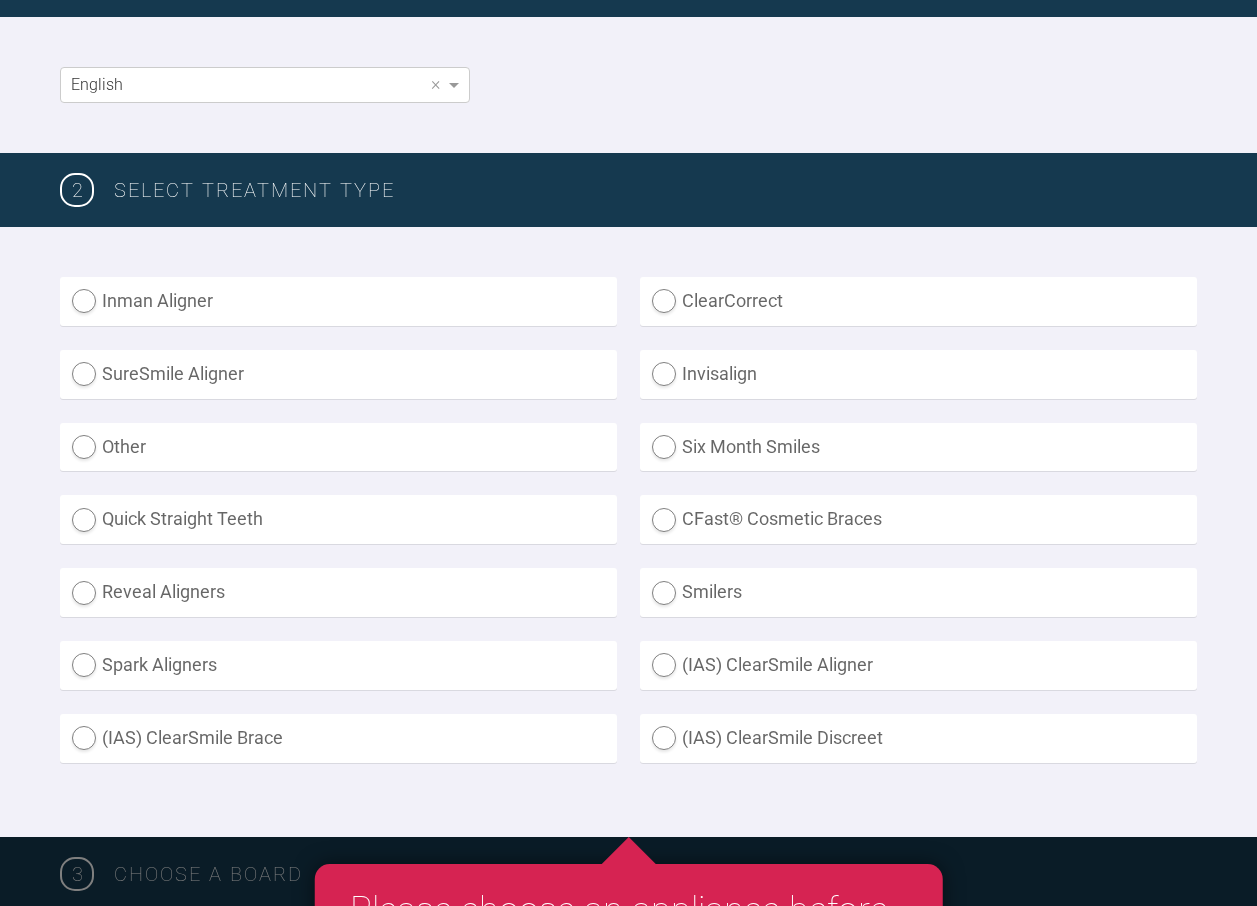 scroll, scrollTop: 600, scrollLeft: 0, axis: vertical 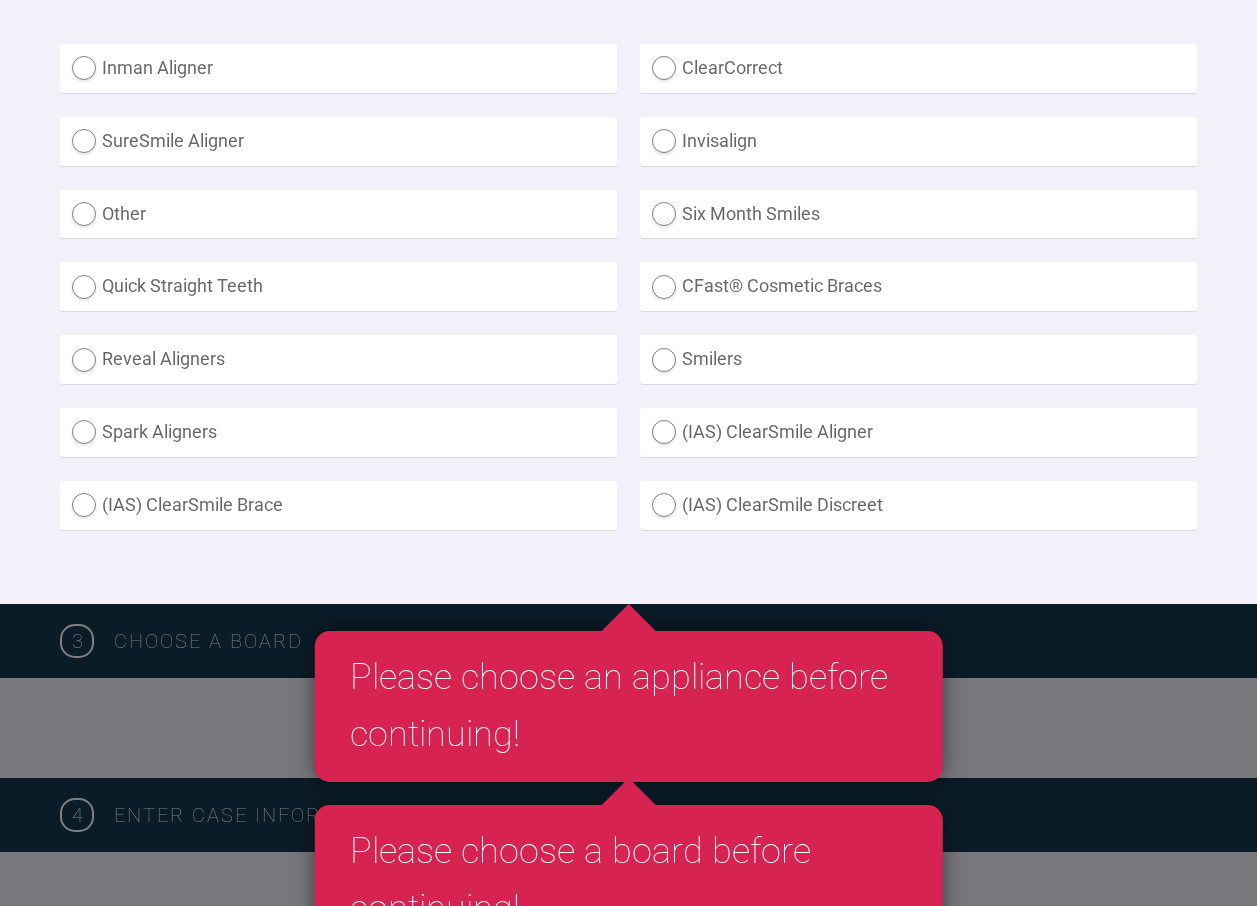 click on "(IAS) ClearSmile Brace" at bounding box center (338, 505) 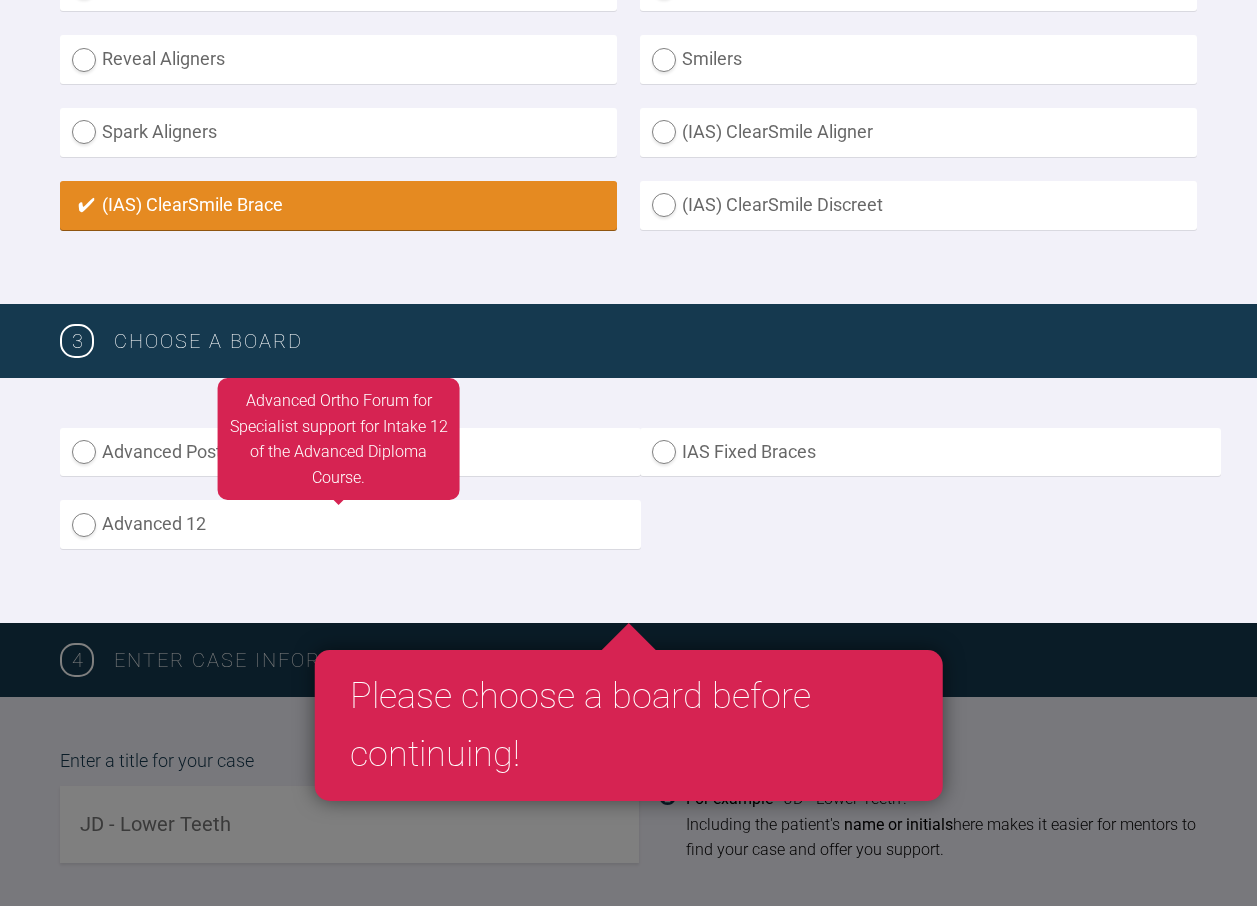 click on "Advanced 12" at bounding box center [350, 524] 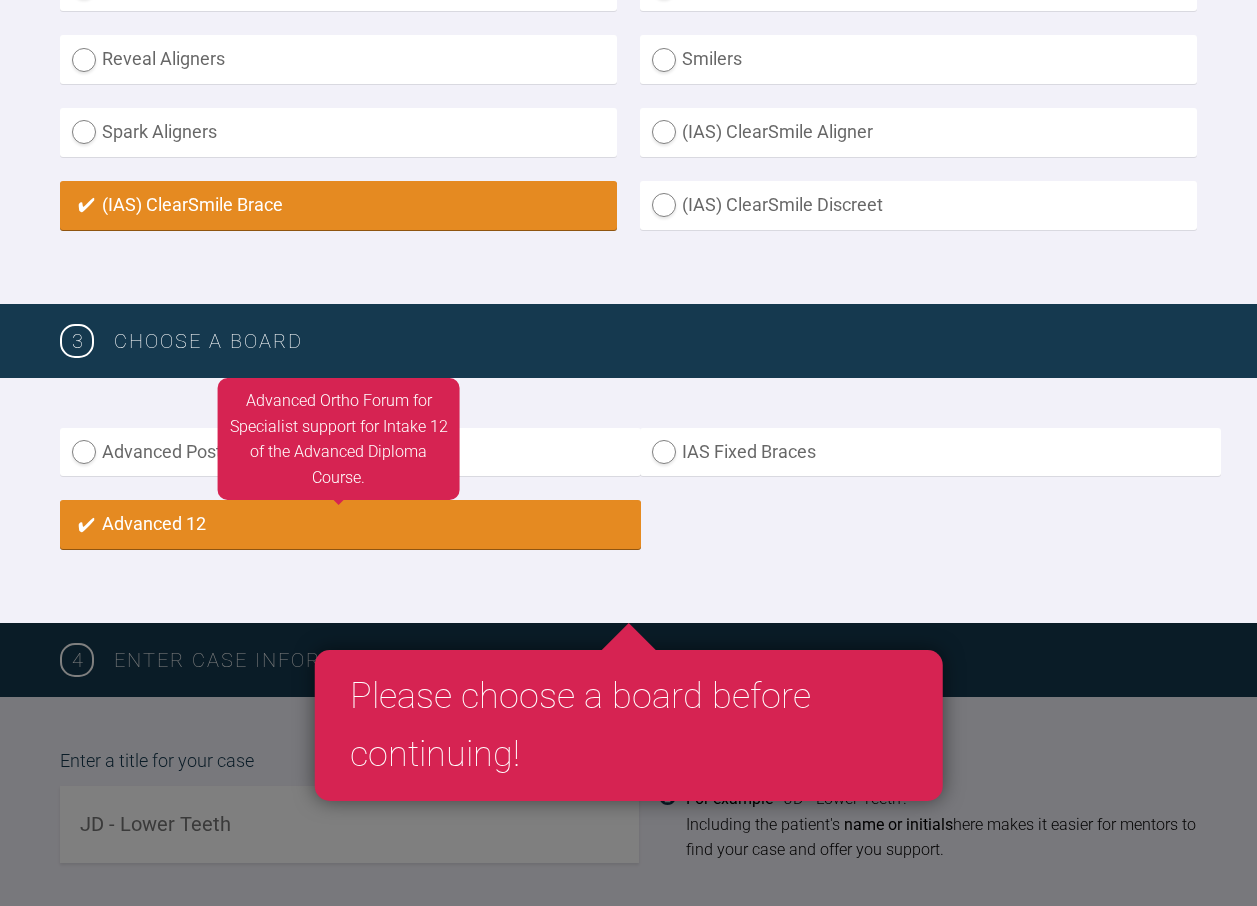radio on "true" 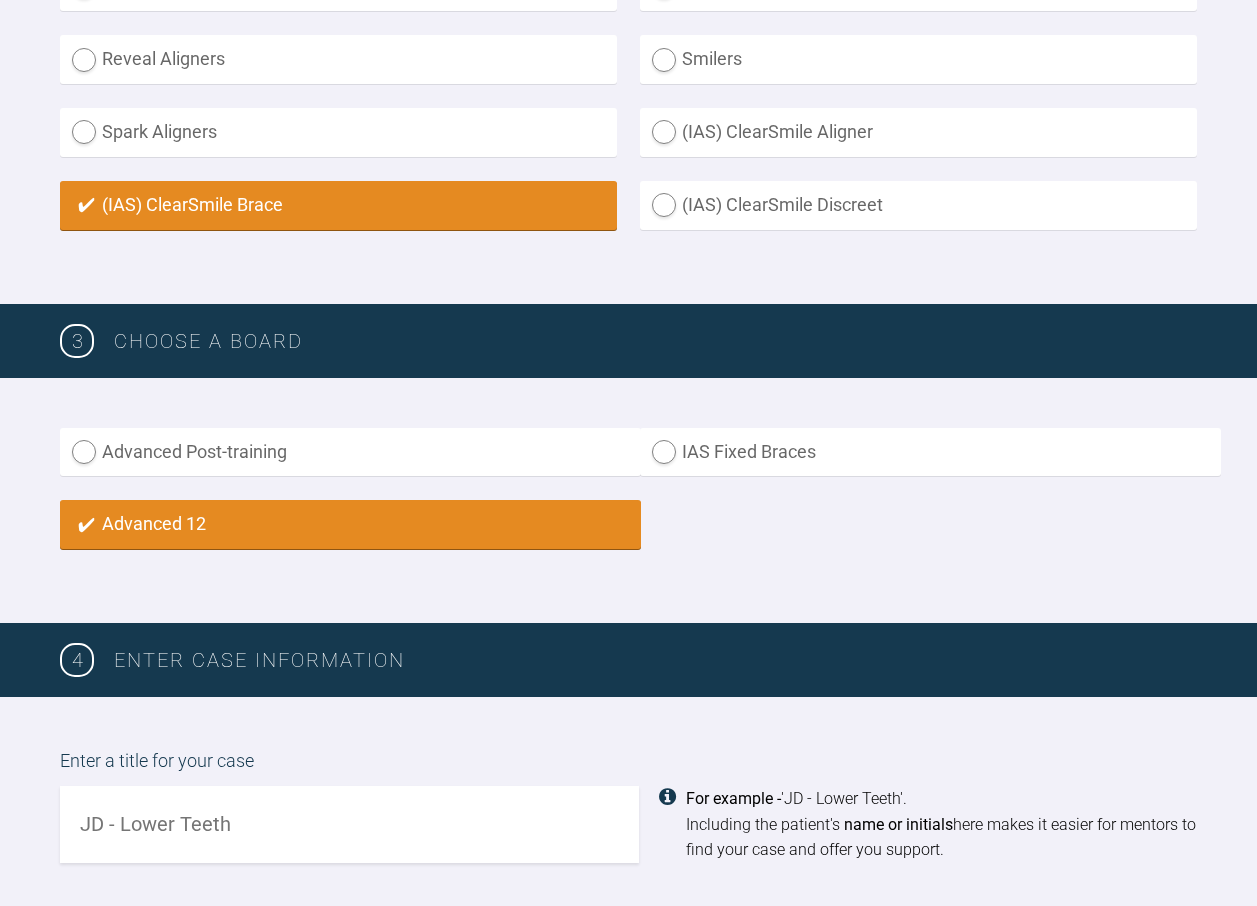 scroll, scrollTop: 1403, scrollLeft: 0, axis: vertical 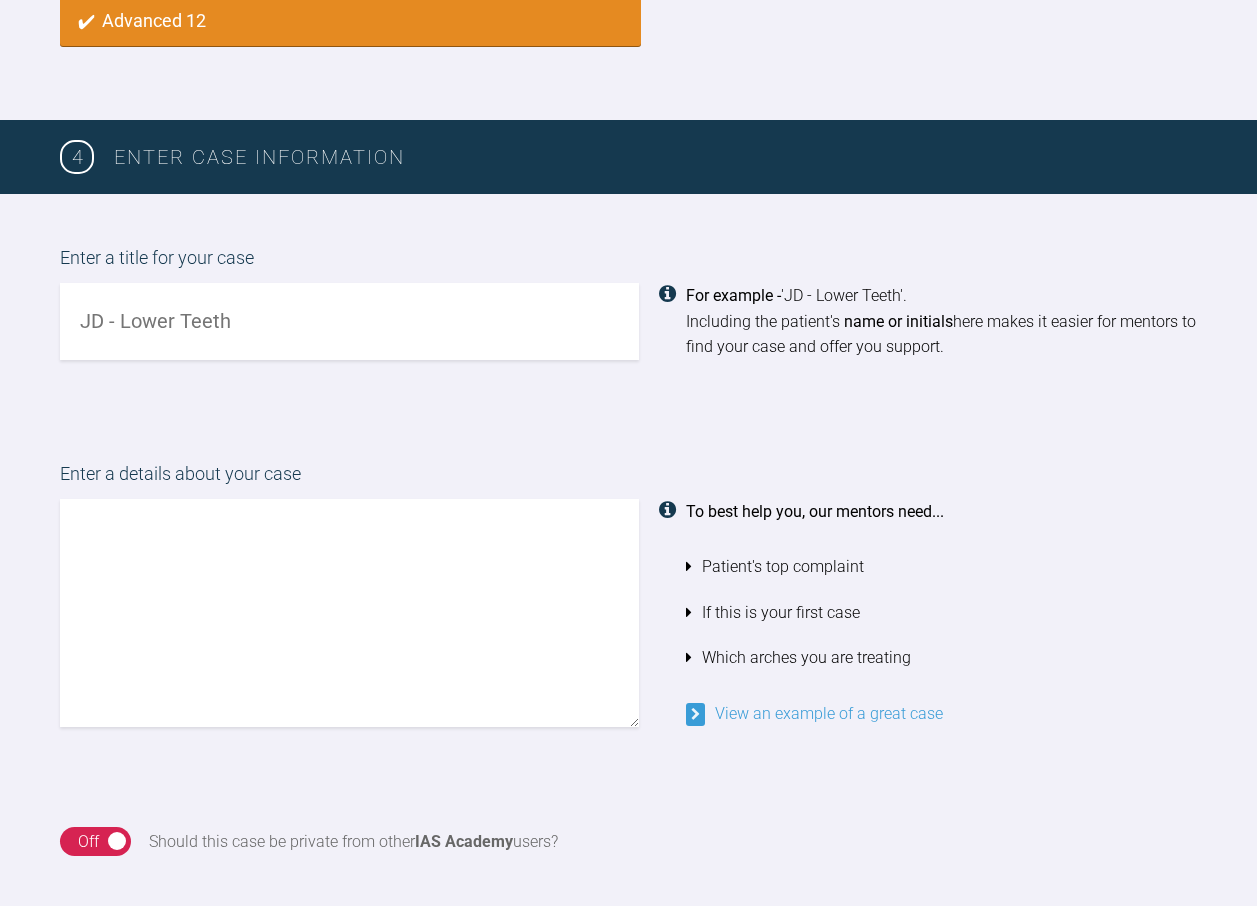 click at bounding box center (349, 321) 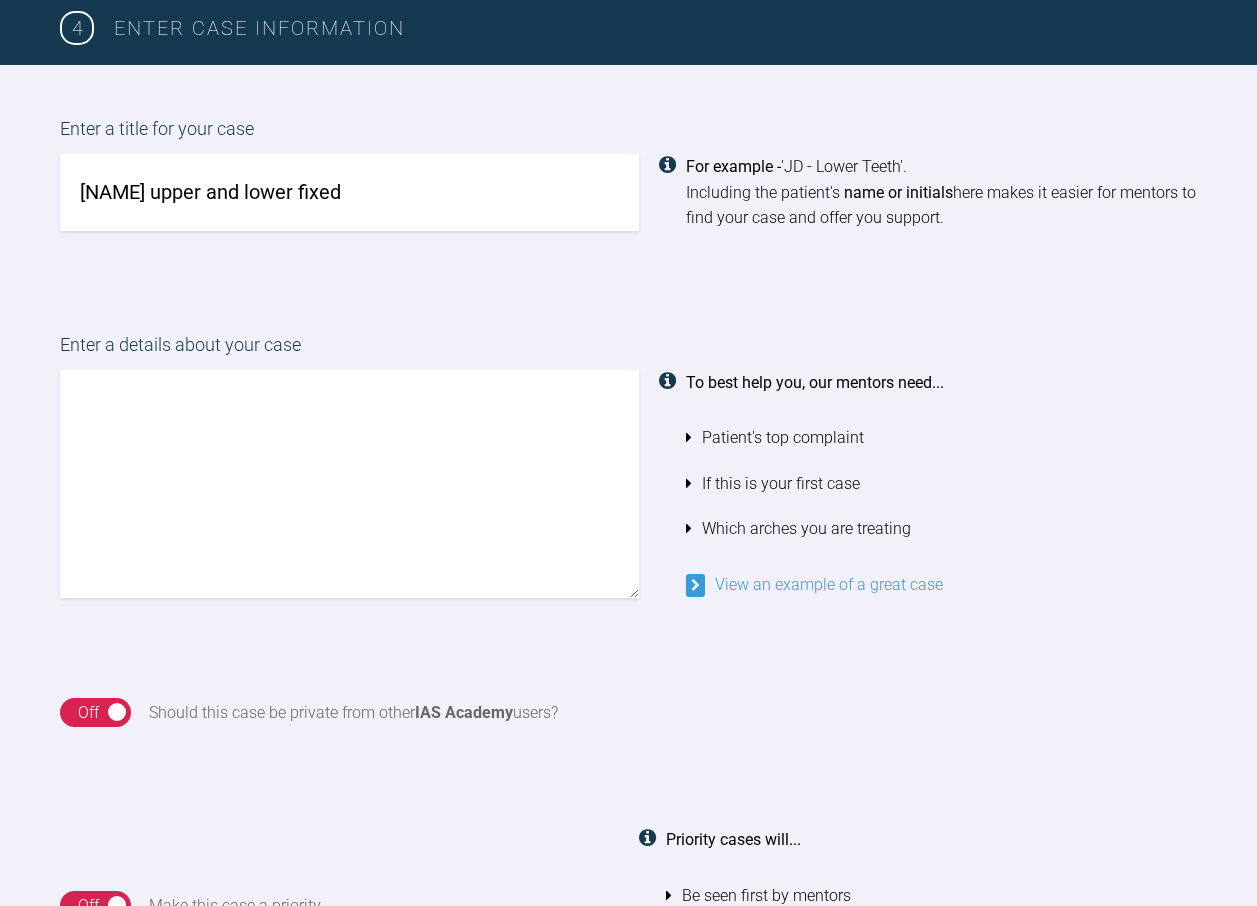 scroll, scrollTop: 1703, scrollLeft: 0, axis: vertical 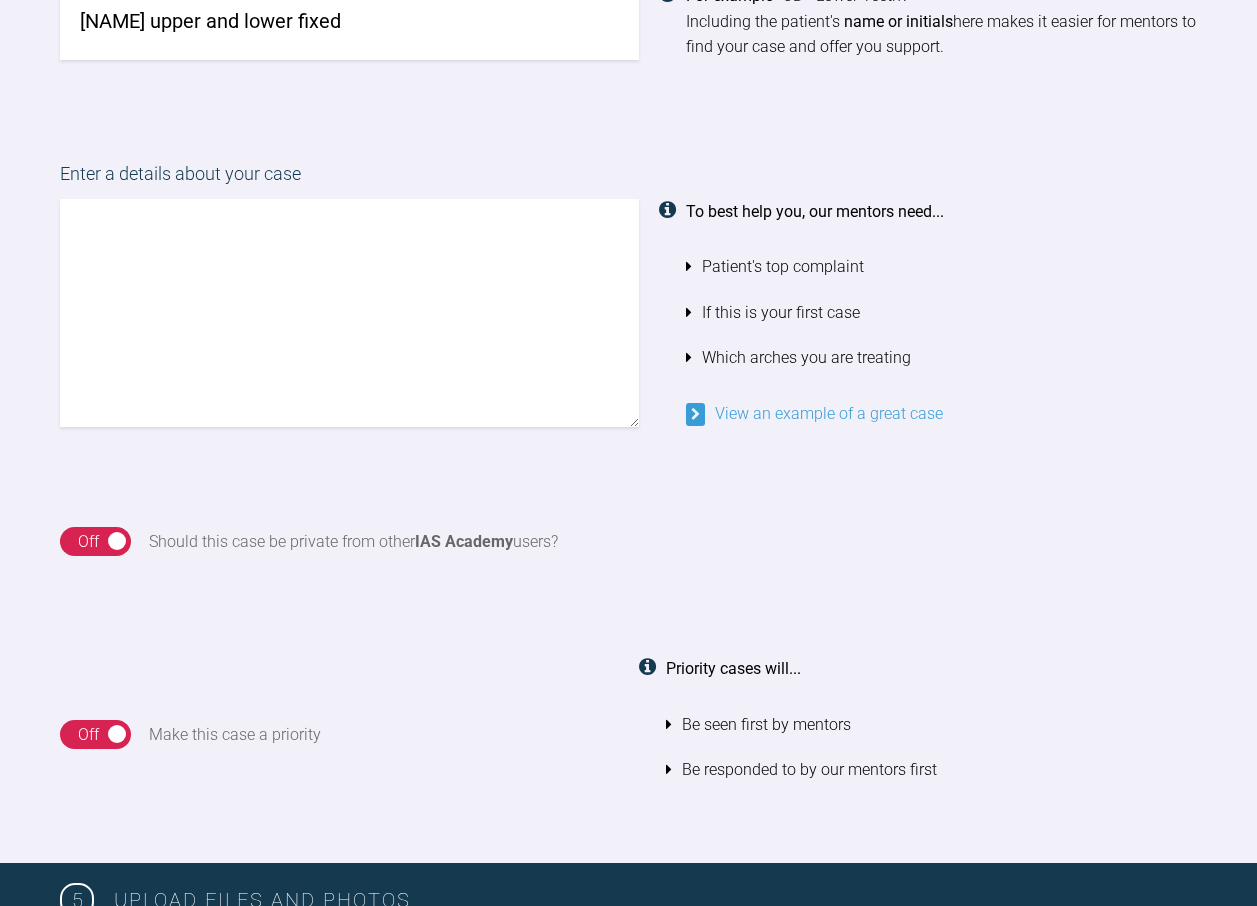 type on "[NAME] upper and lower fixed" 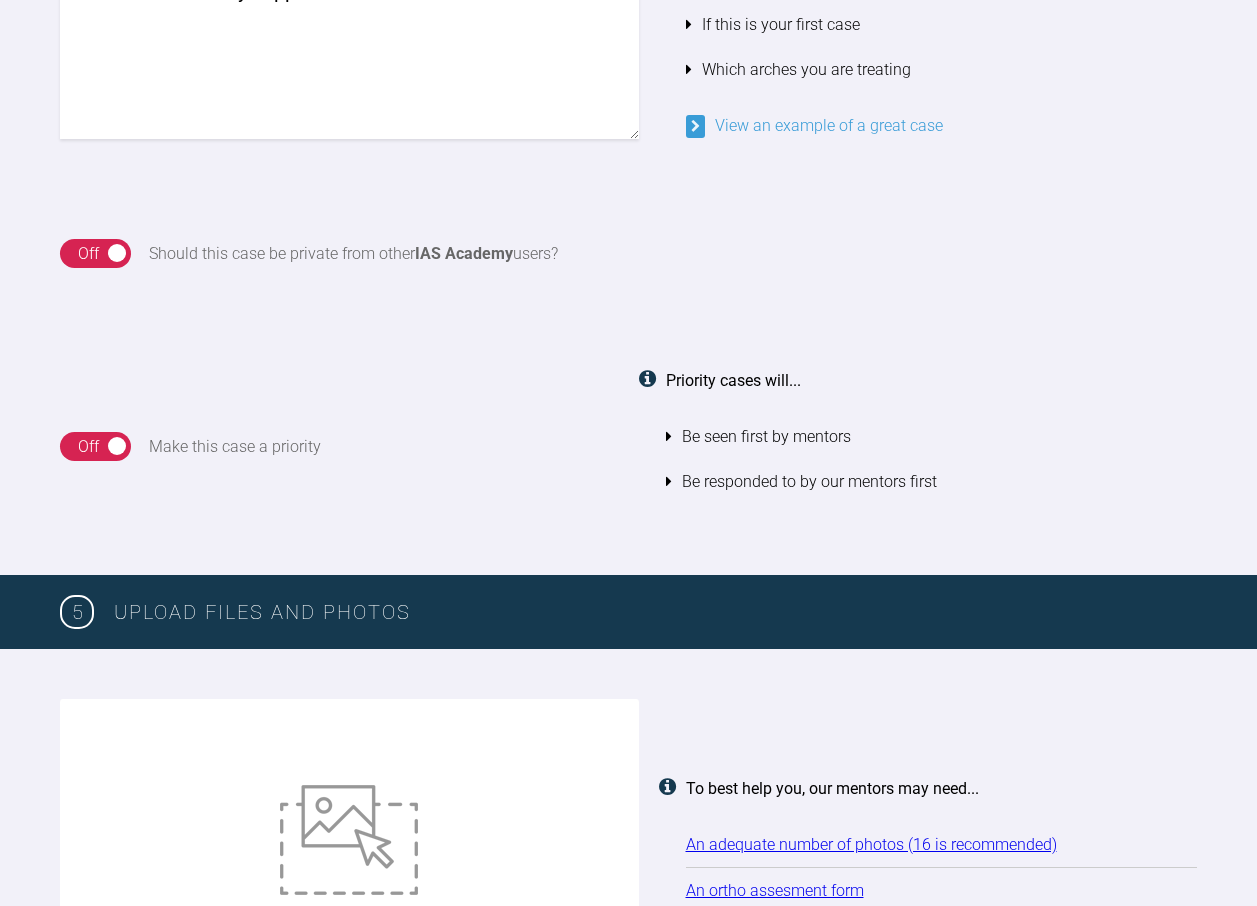 scroll, scrollTop: 2303, scrollLeft: 0, axis: vertical 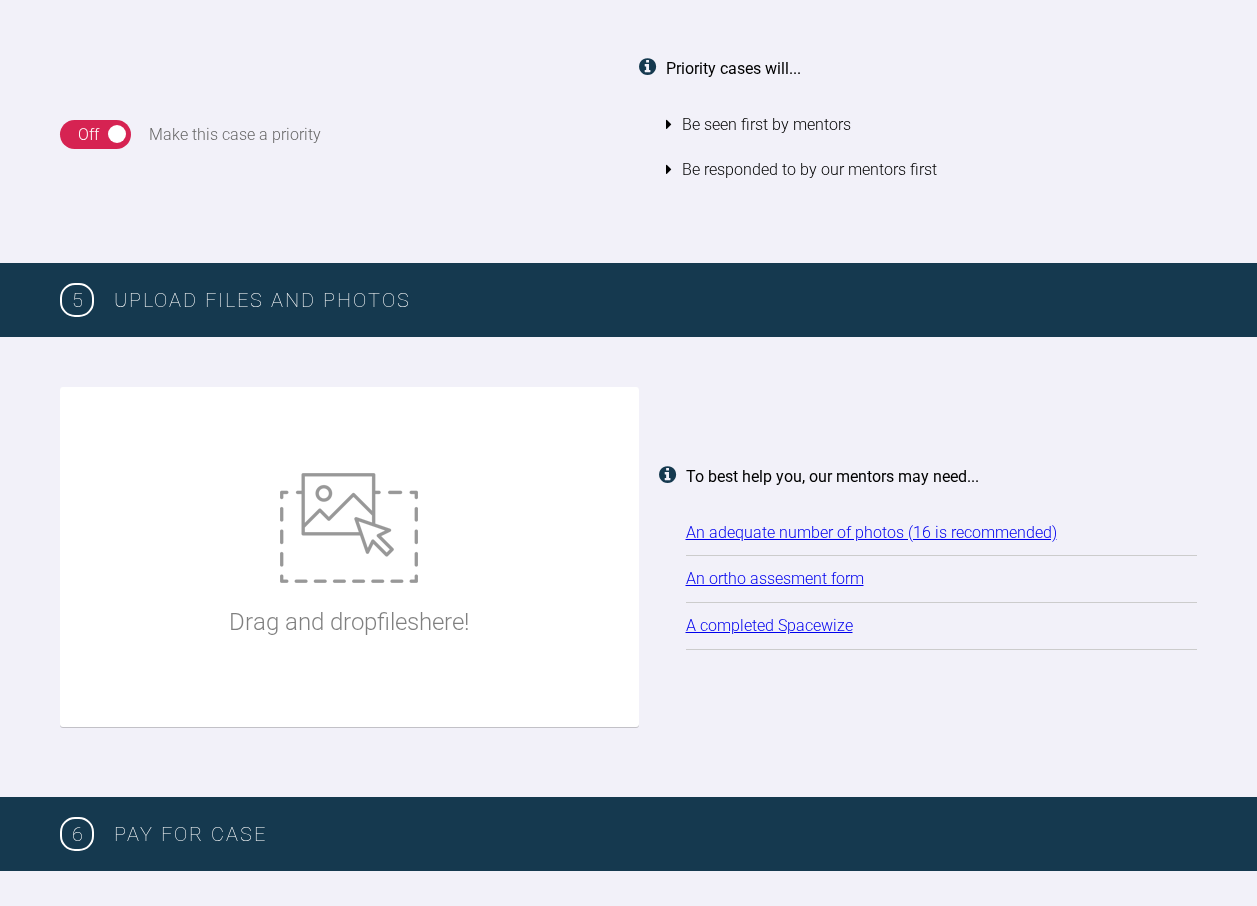 type on "doesn't like crowding - doesn't qualify for nhs braces
txt - non xla initally - upper and lower fixed" 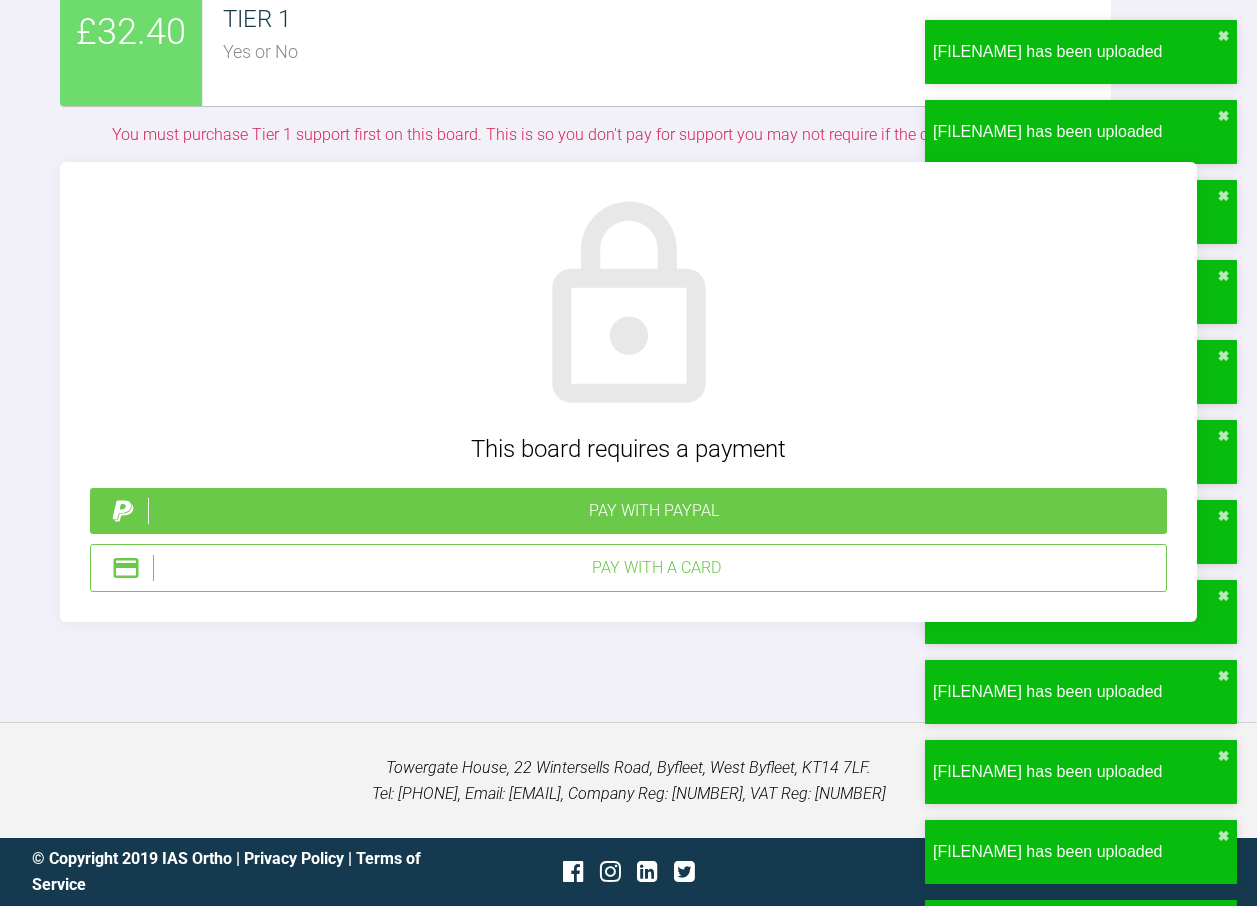 scroll, scrollTop: 5803, scrollLeft: 0, axis: vertical 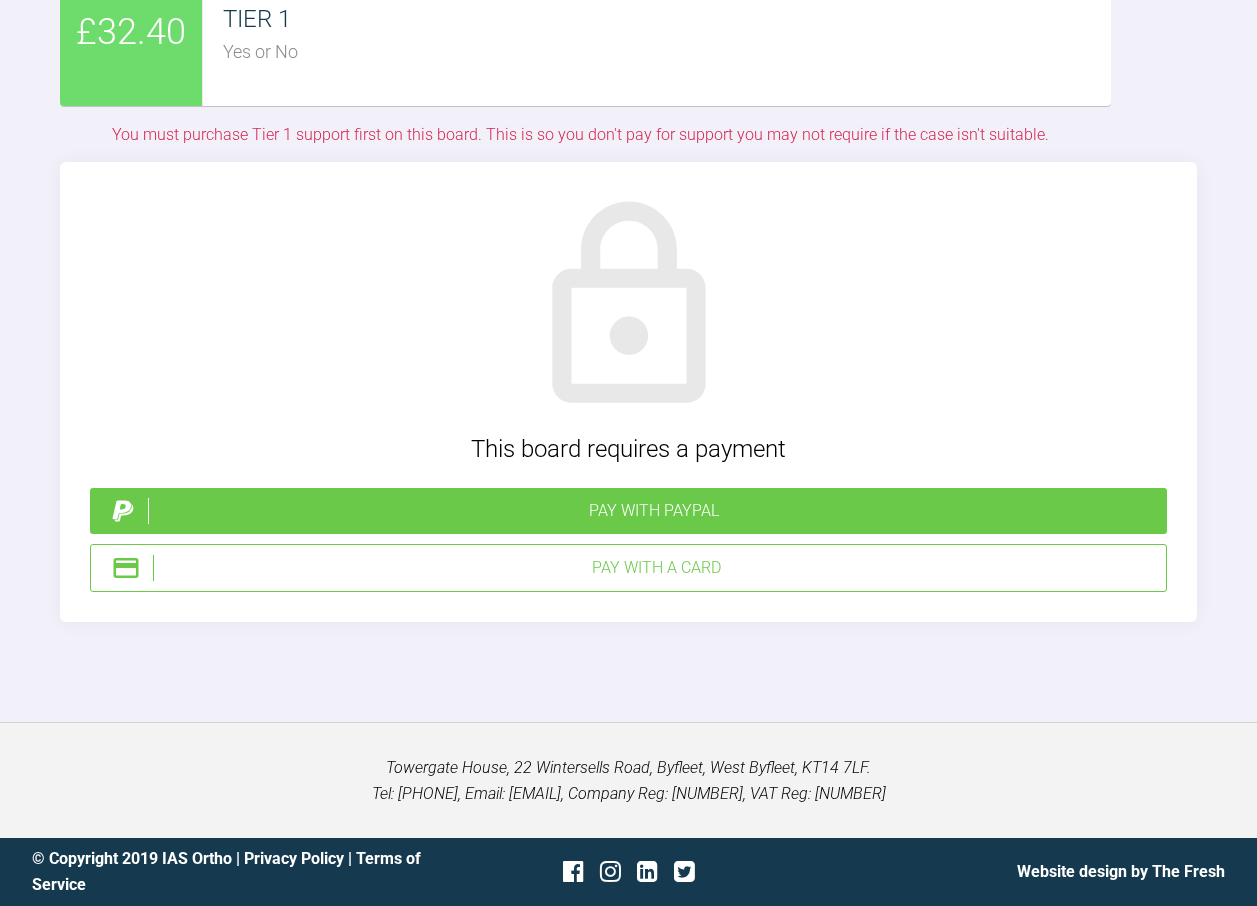 click on "Pay with PayPal" at bounding box center [653, 511] 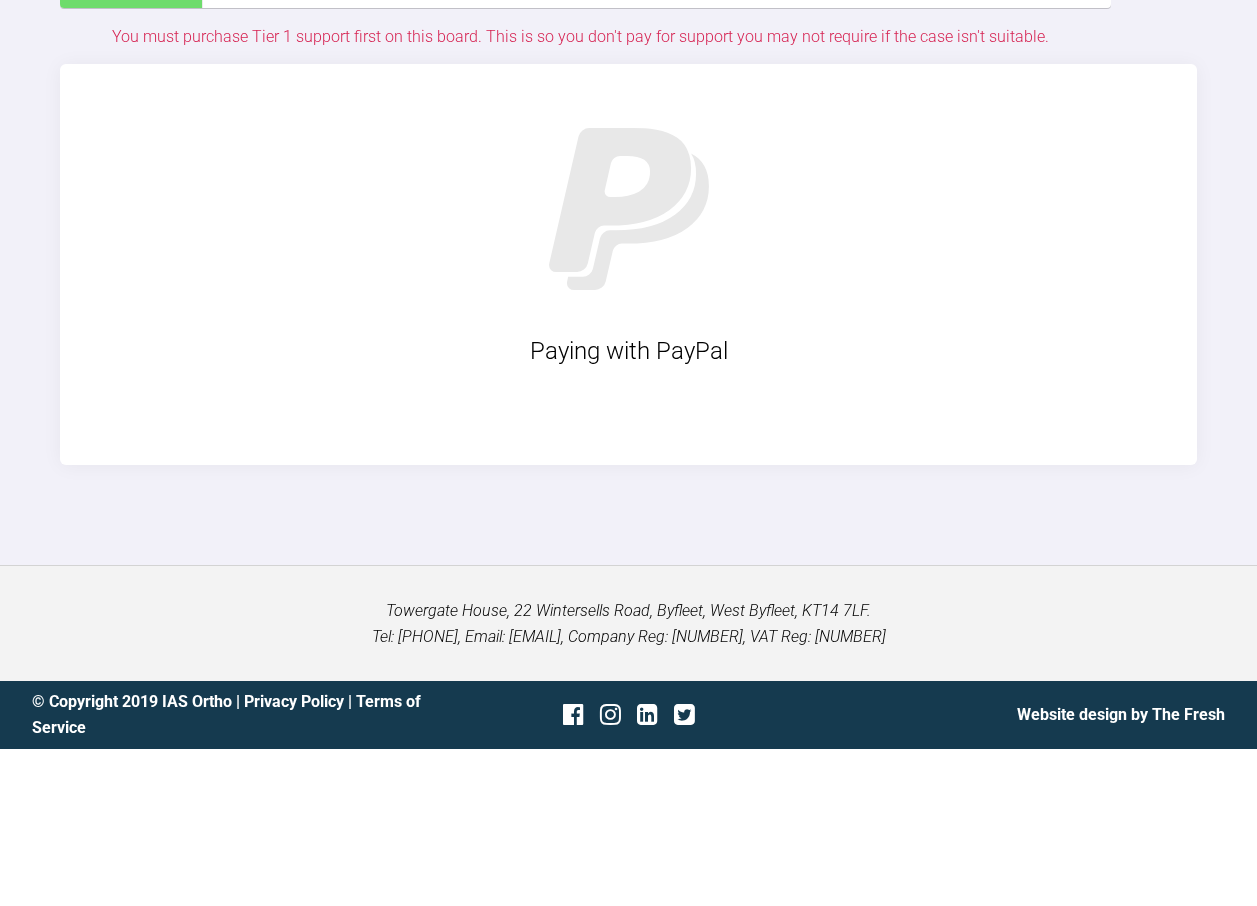 scroll, scrollTop: 6371, scrollLeft: 0, axis: vertical 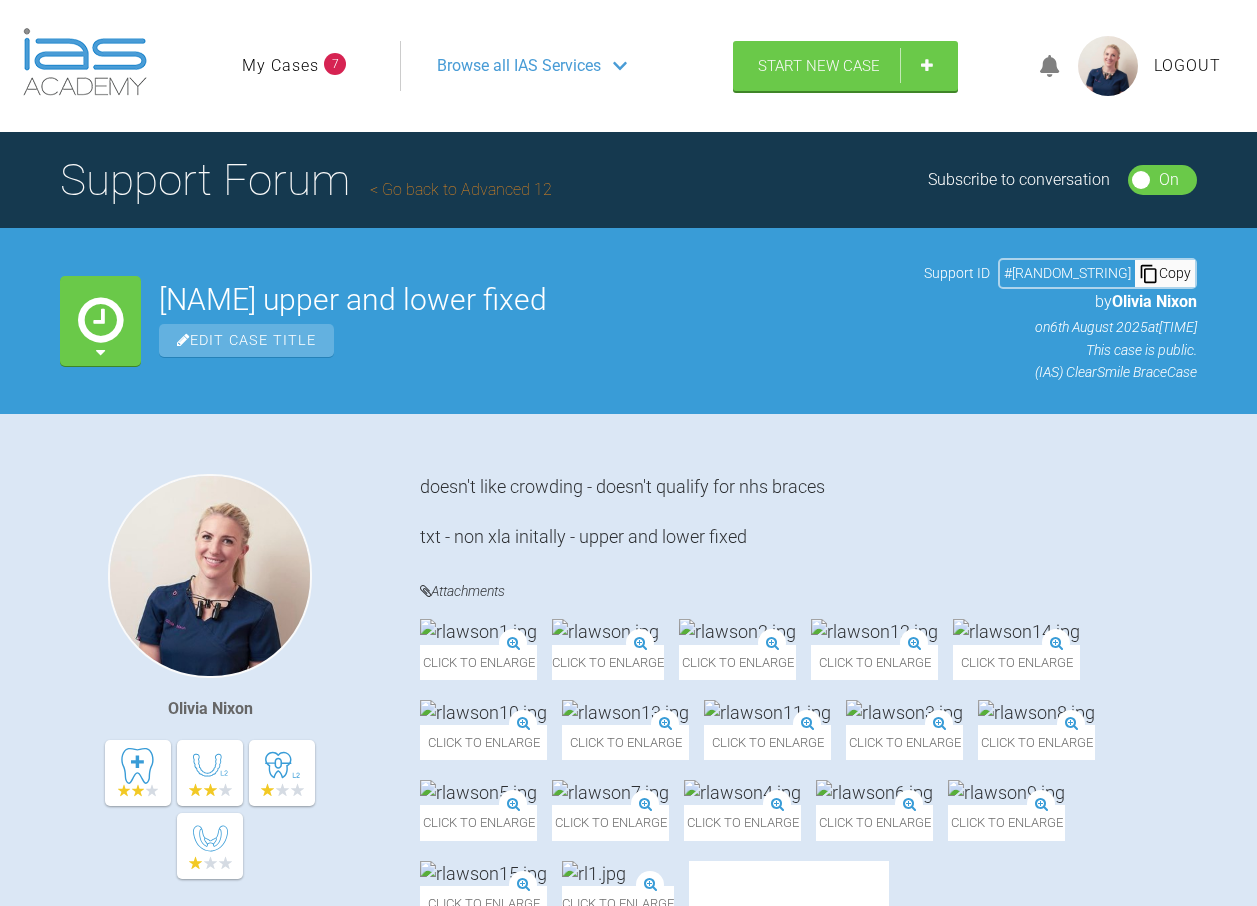 click on "My Cases" at bounding box center (280, 66) 